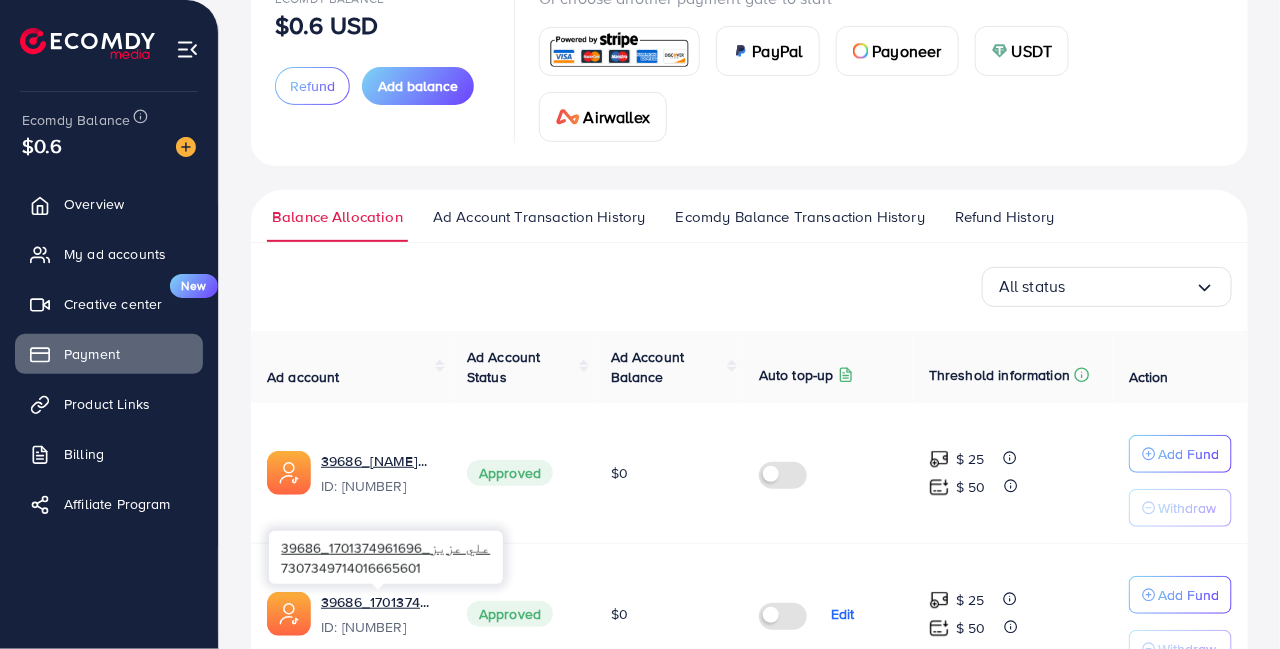 scroll, scrollTop: 0, scrollLeft: 0, axis: both 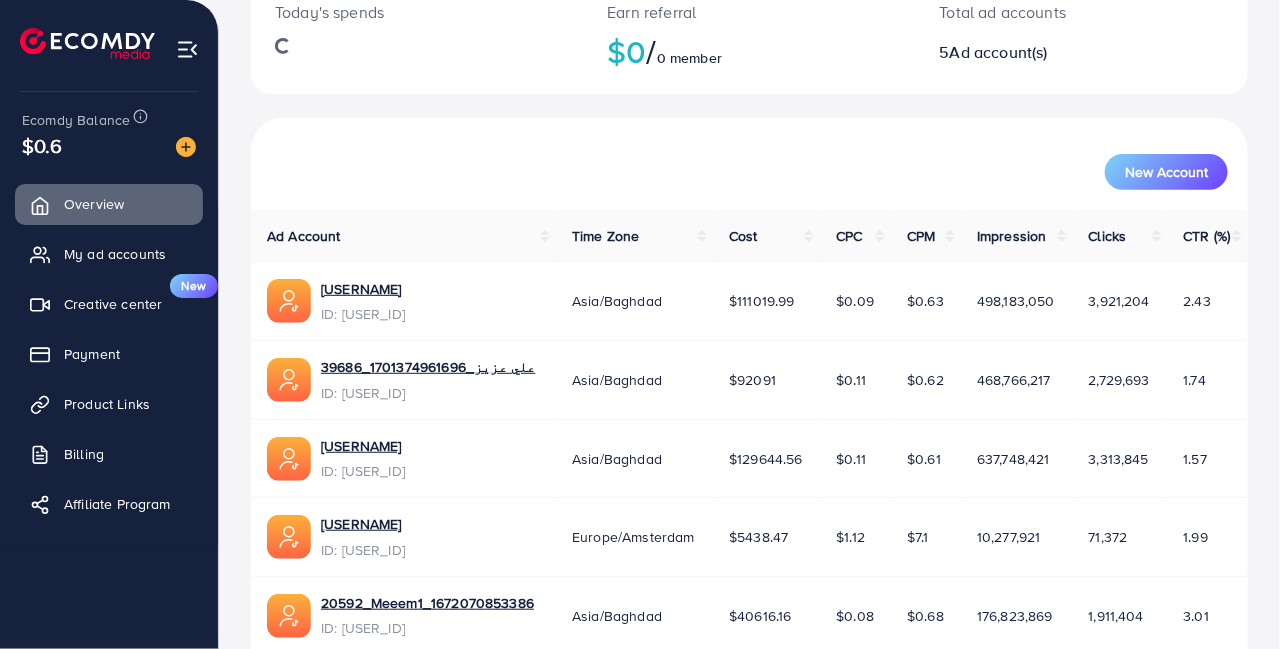 click on "Payment" at bounding box center (92, 354) 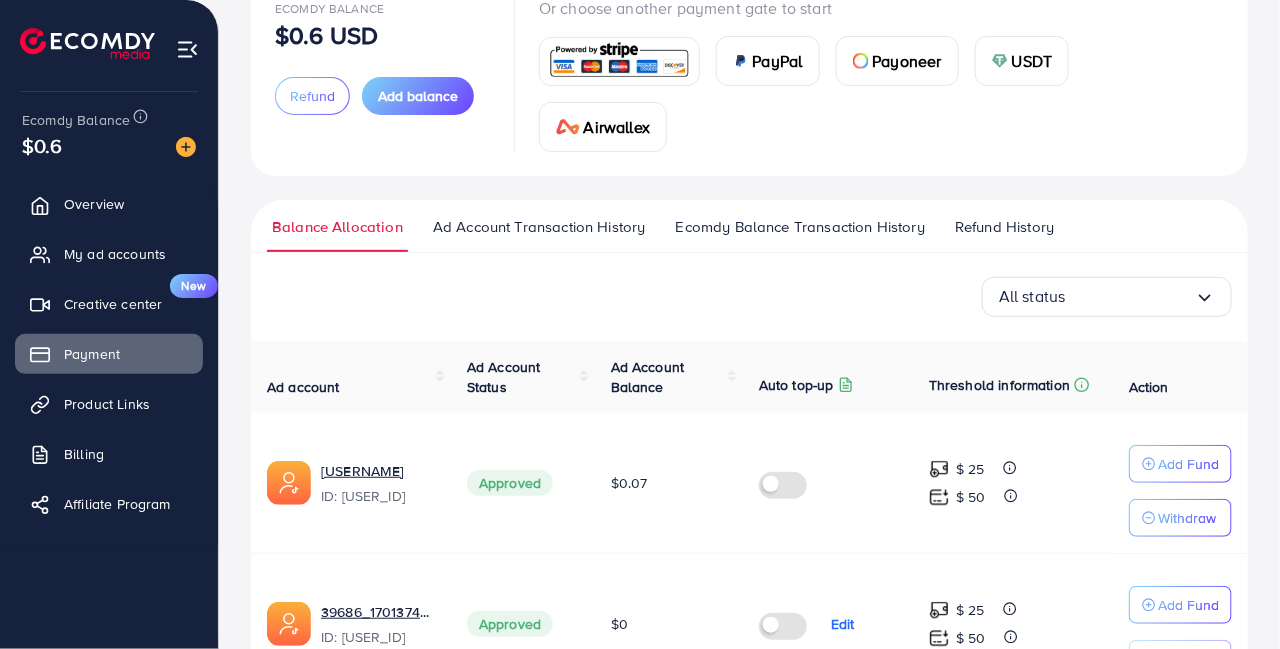 scroll, scrollTop: 151, scrollLeft: 0, axis: vertical 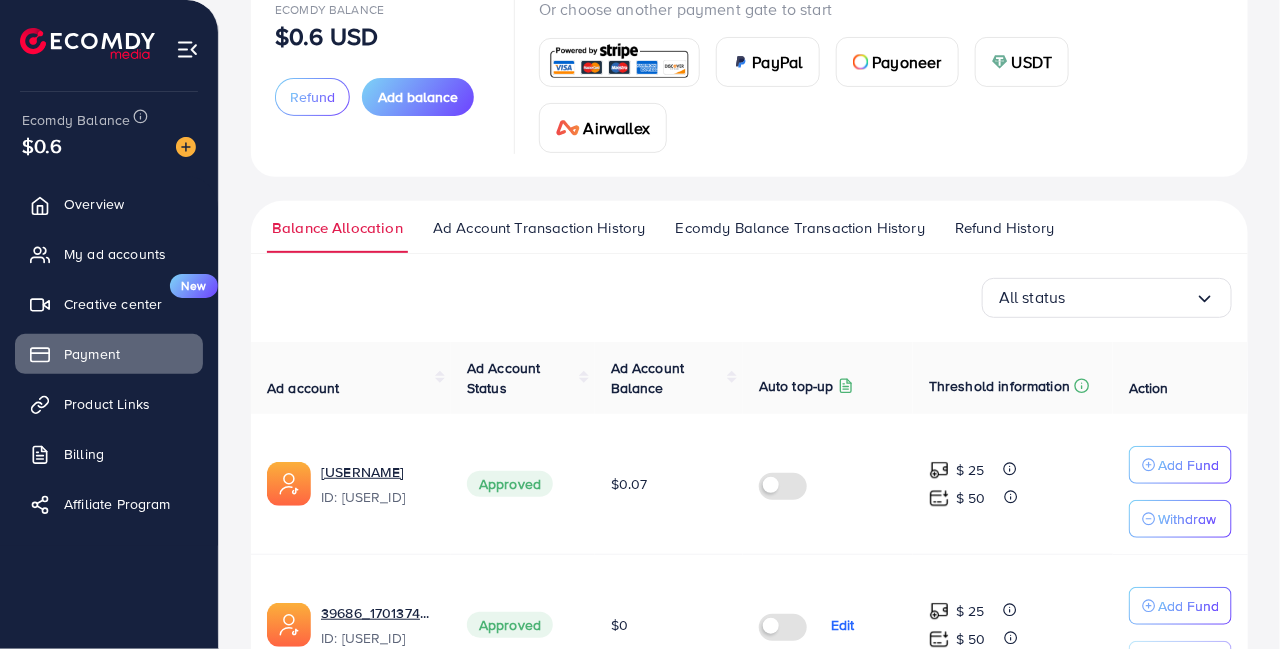 click at bounding box center (109, 35) 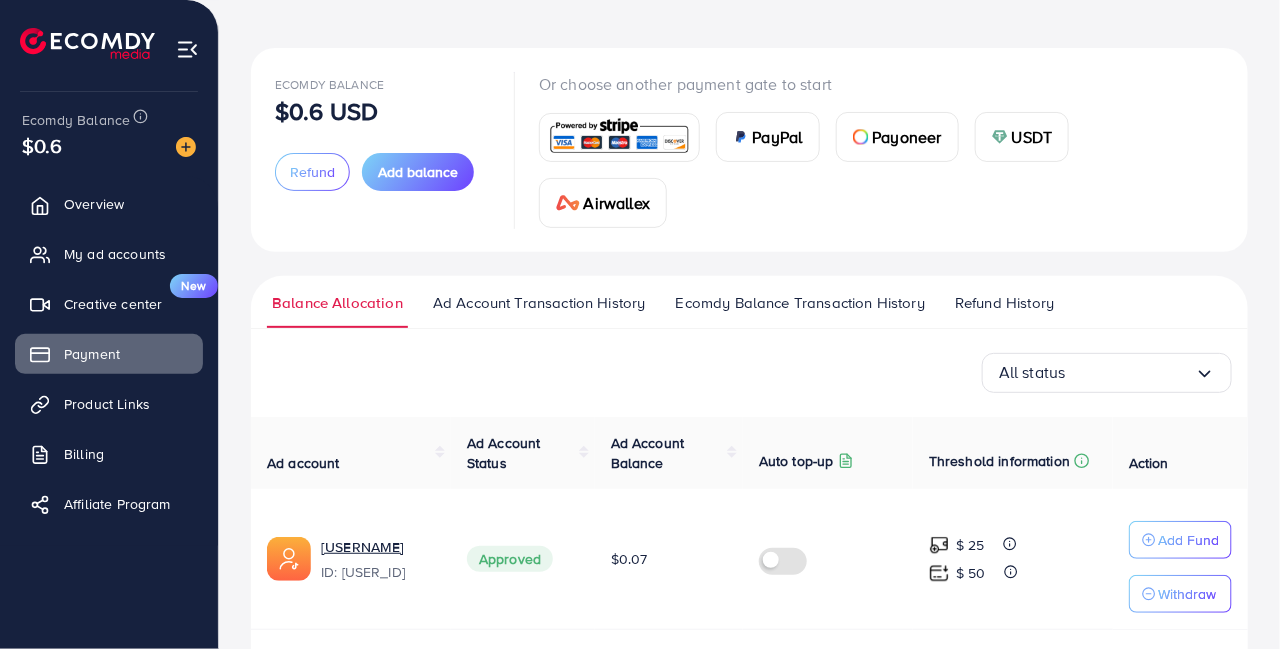 scroll, scrollTop: 0, scrollLeft: 0, axis: both 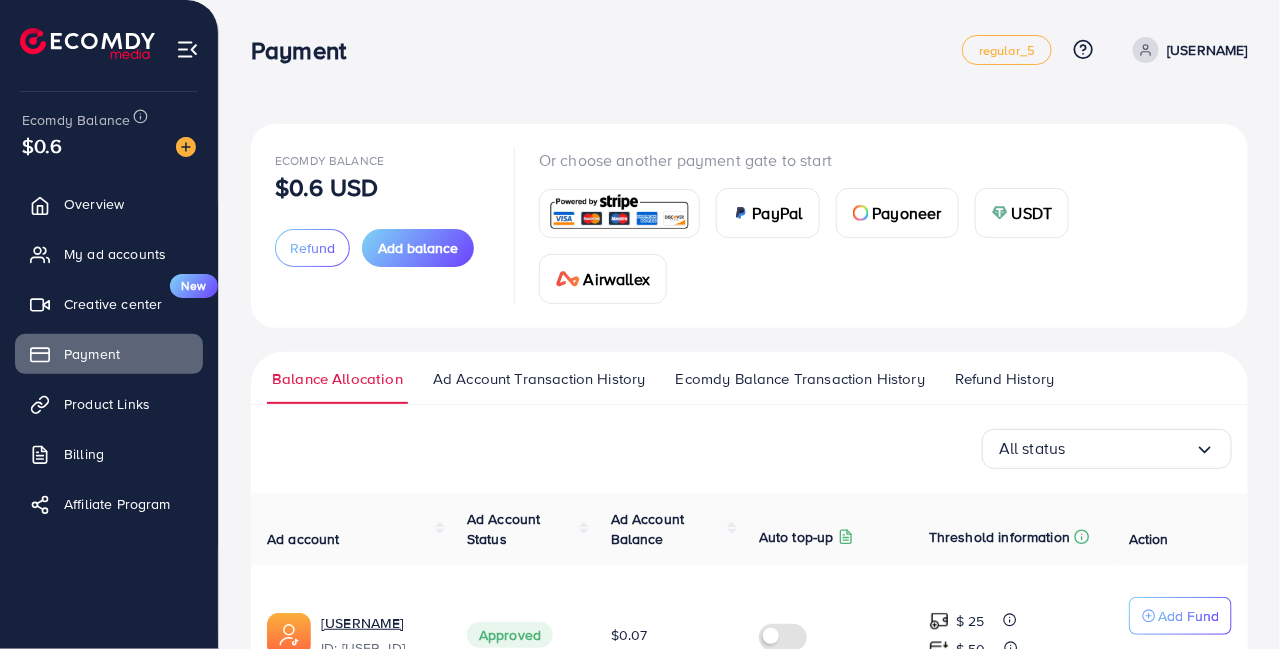 click on "Payment" at bounding box center (109, 354) 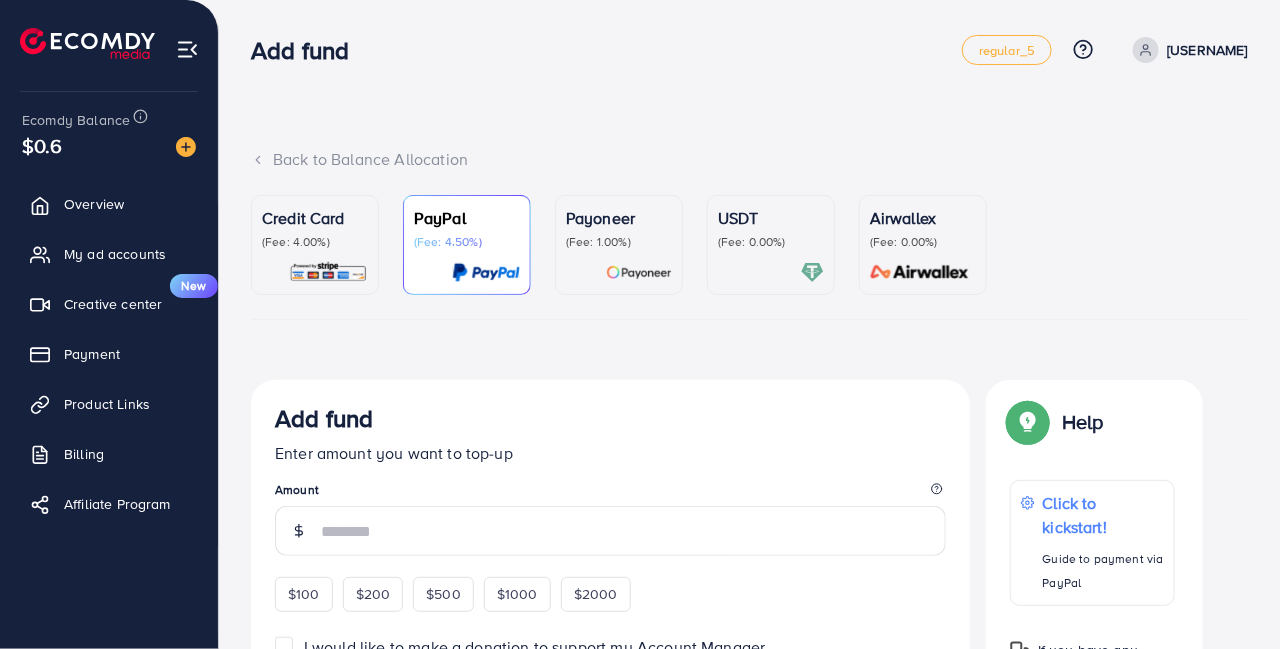 click on "Credit Card   (Fee: 4.00%)" at bounding box center [315, 245] 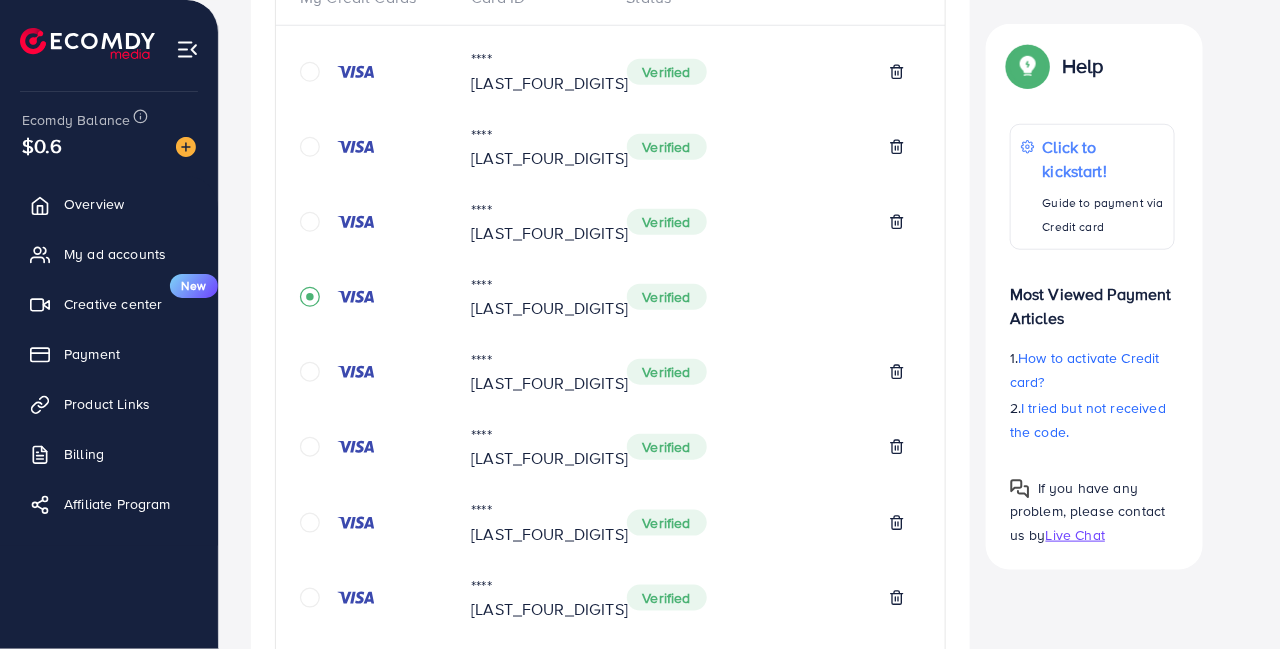 scroll, scrollTop: 483, scrollLeft: 0, axis: vertical 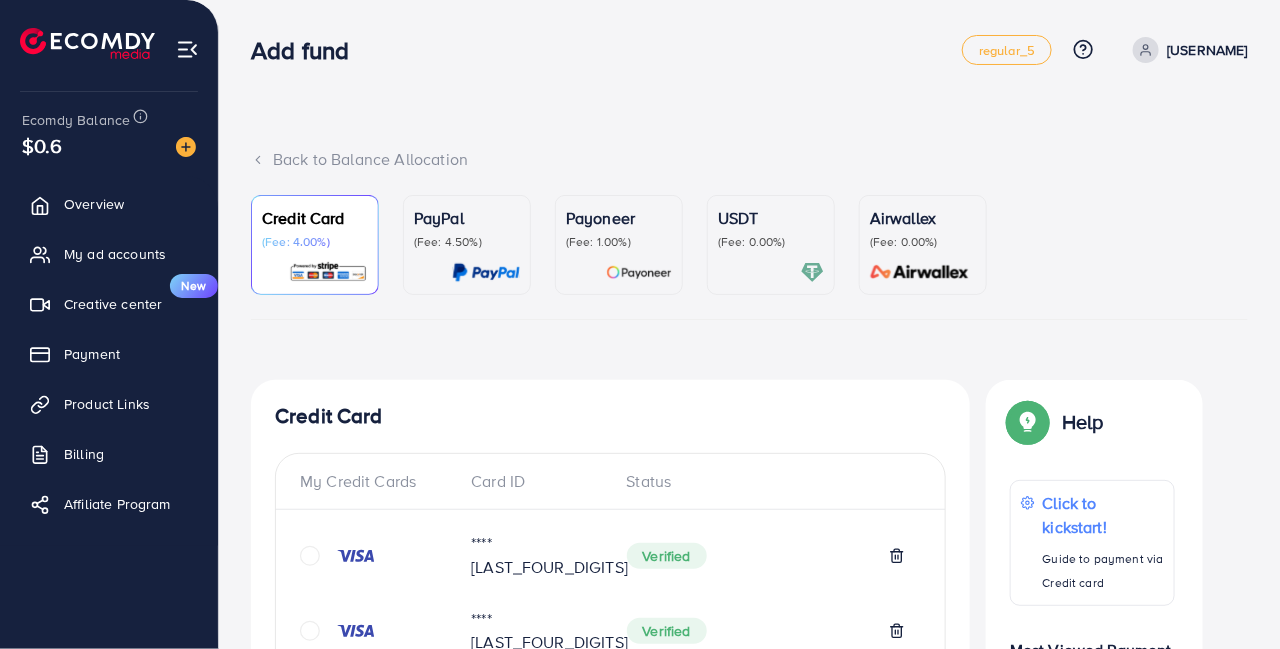 click on "Payment" at bounding box center [109, 354] 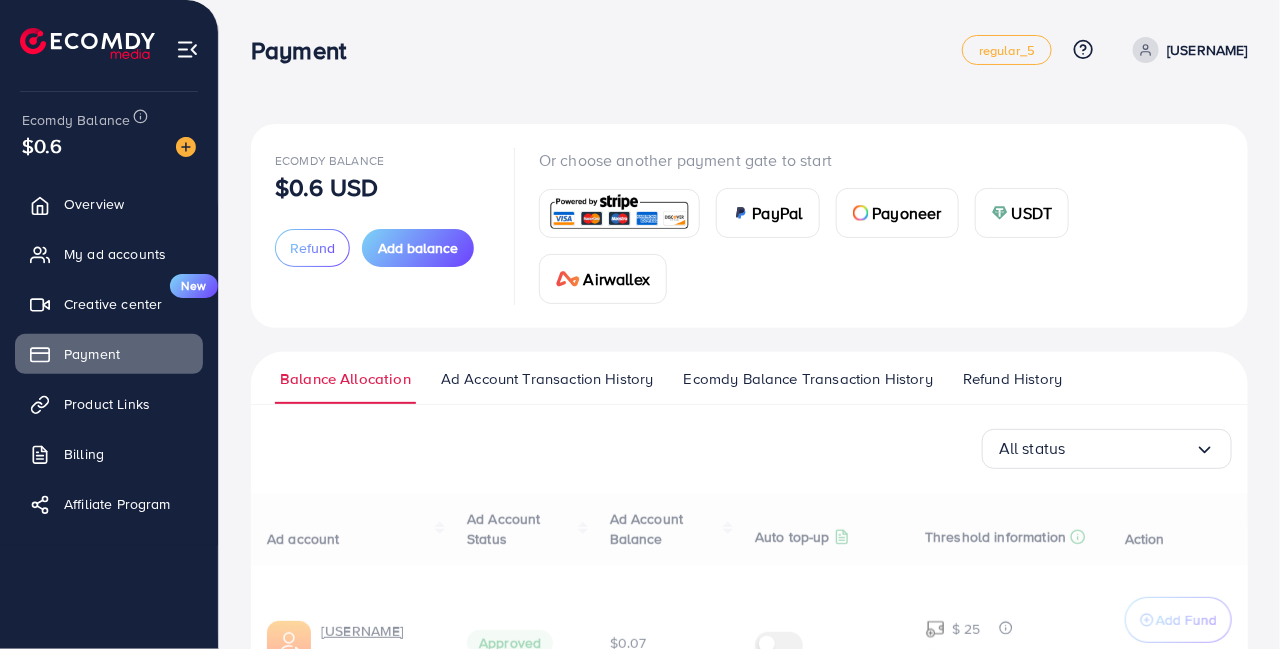 click on "Payment" at bounding box center (109, 354) 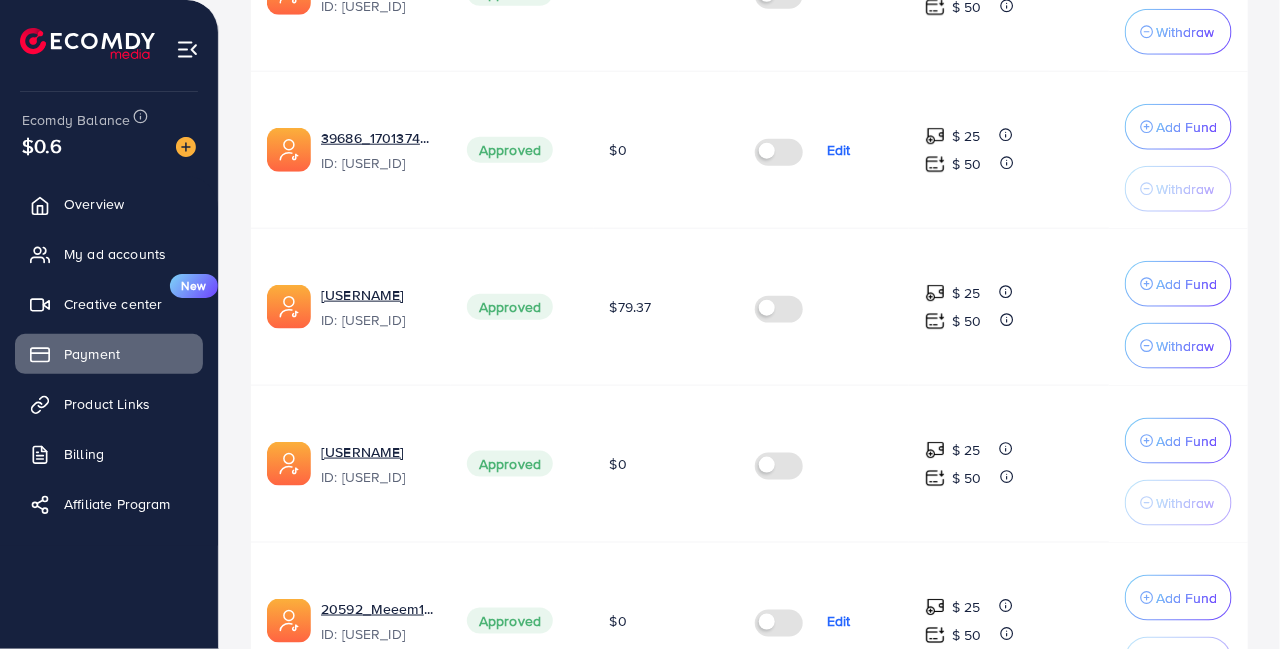 scroll, scrollTop: 675, scrollLeft: 0, axis: vertical 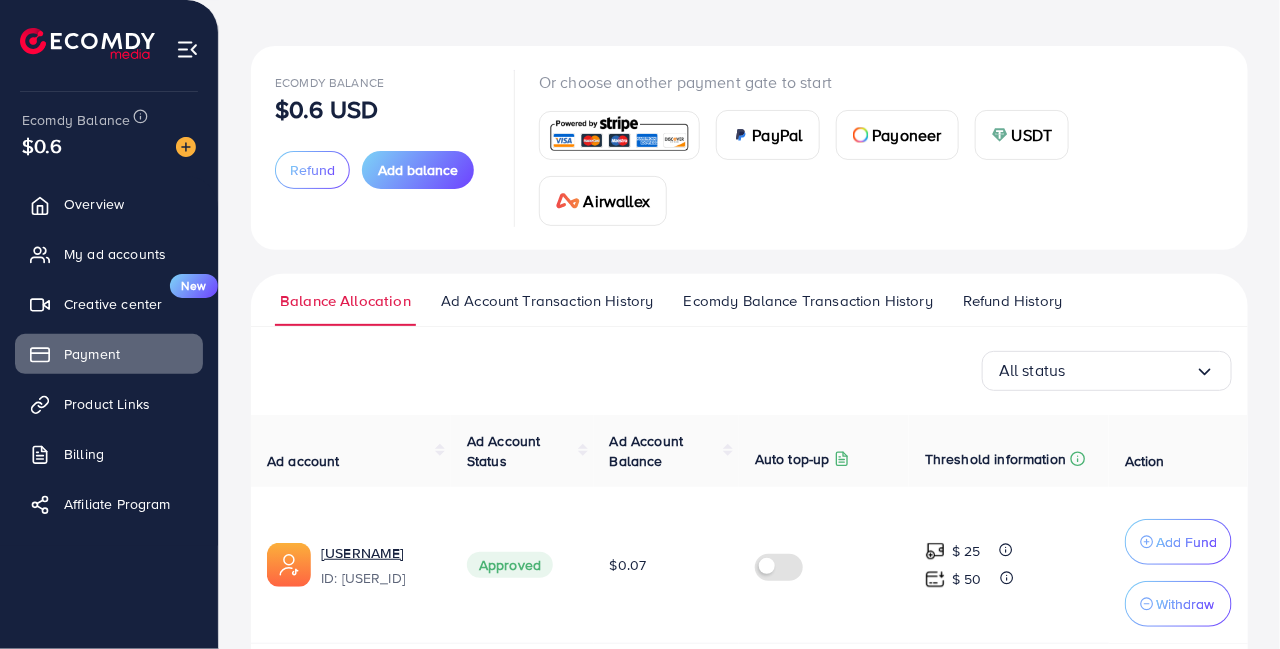 click on "Add balance" at bounding box center (418, 170) 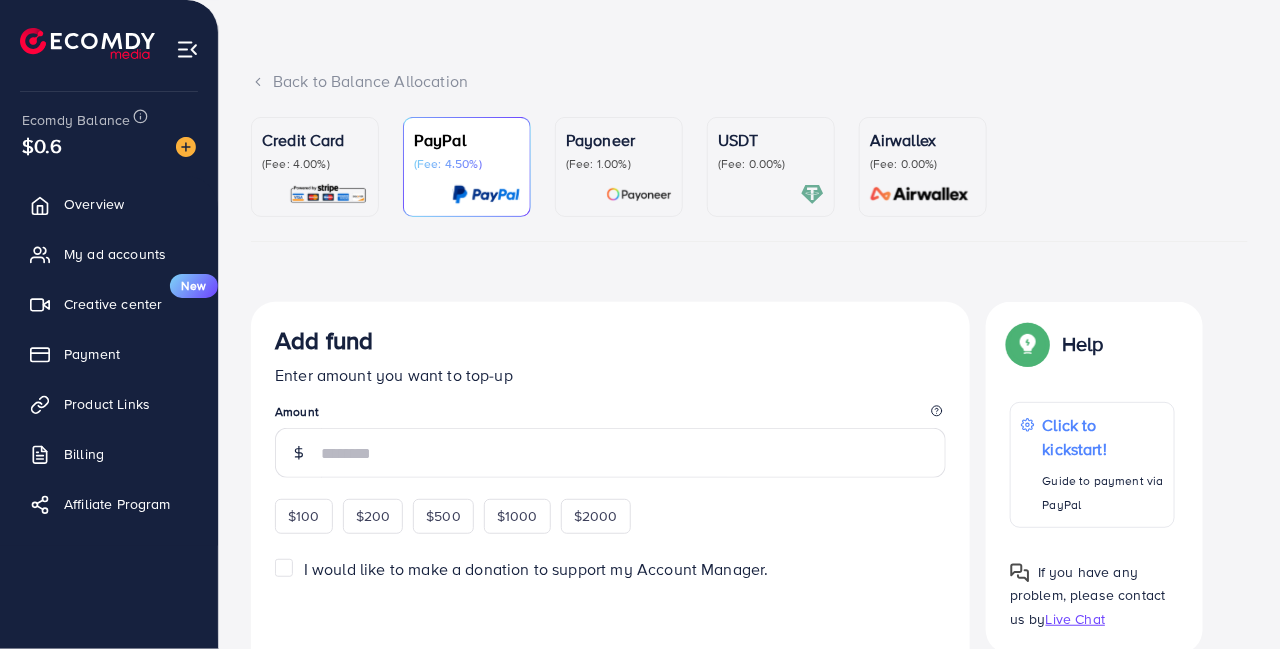 scroll, scrollTop: 0, scrollLeft: 0, axis: both 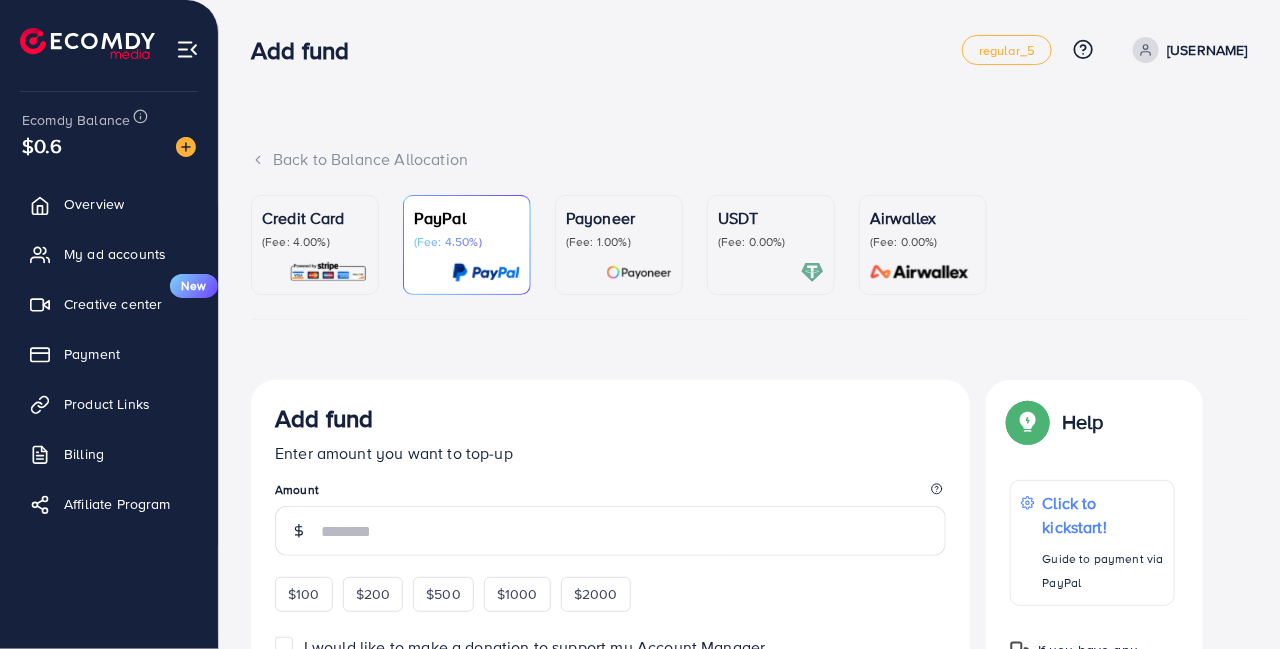 click on "Credit Card   (Fee: 4.00%)" at bounding box center (315, 245) 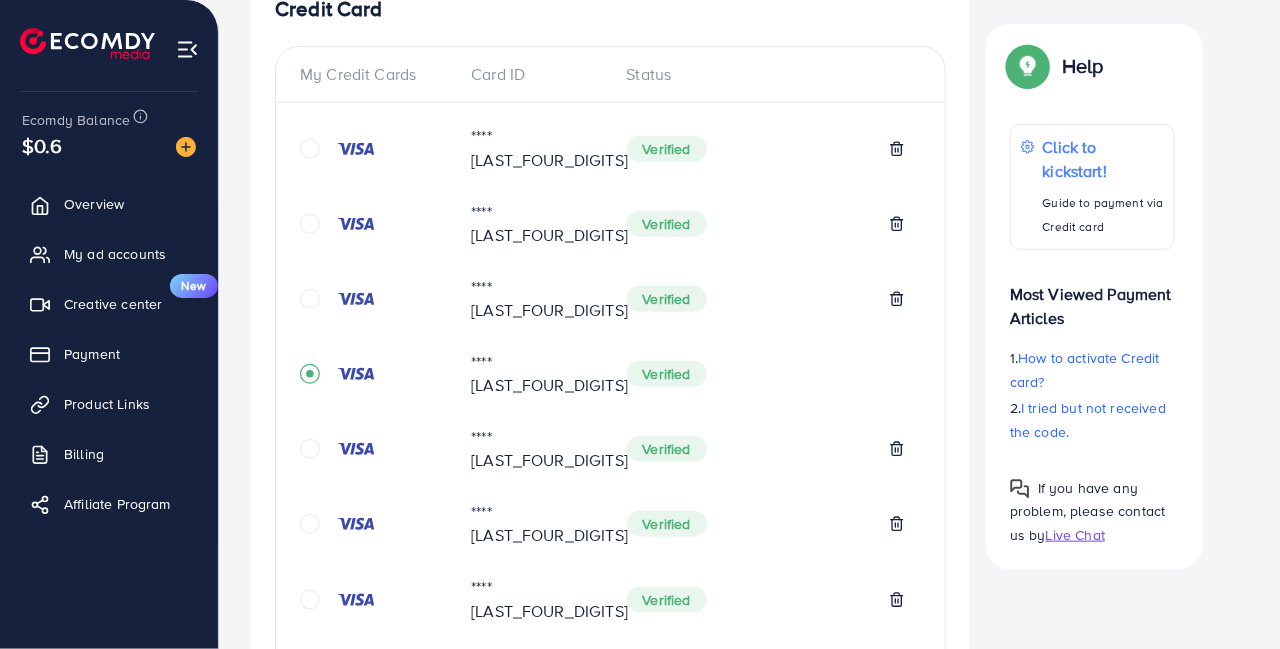 scroll, scrollTop: 390, scrollLeft: 0, axis: vertical 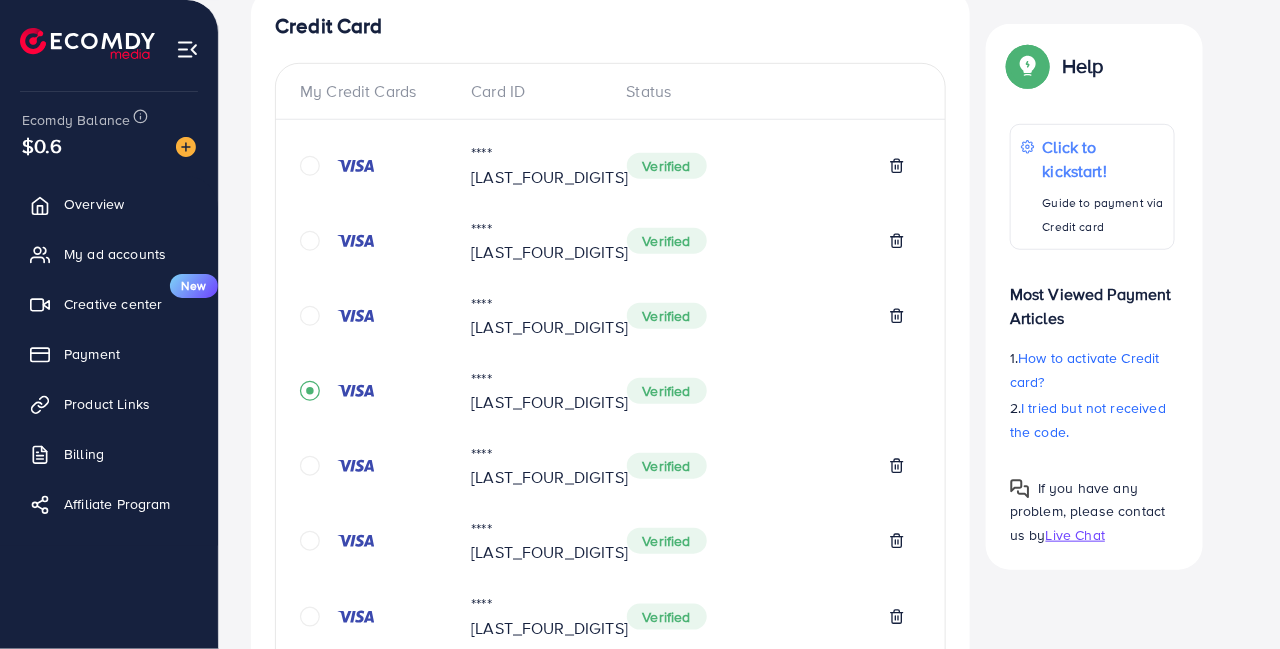 click at bounding box center [356, 692] 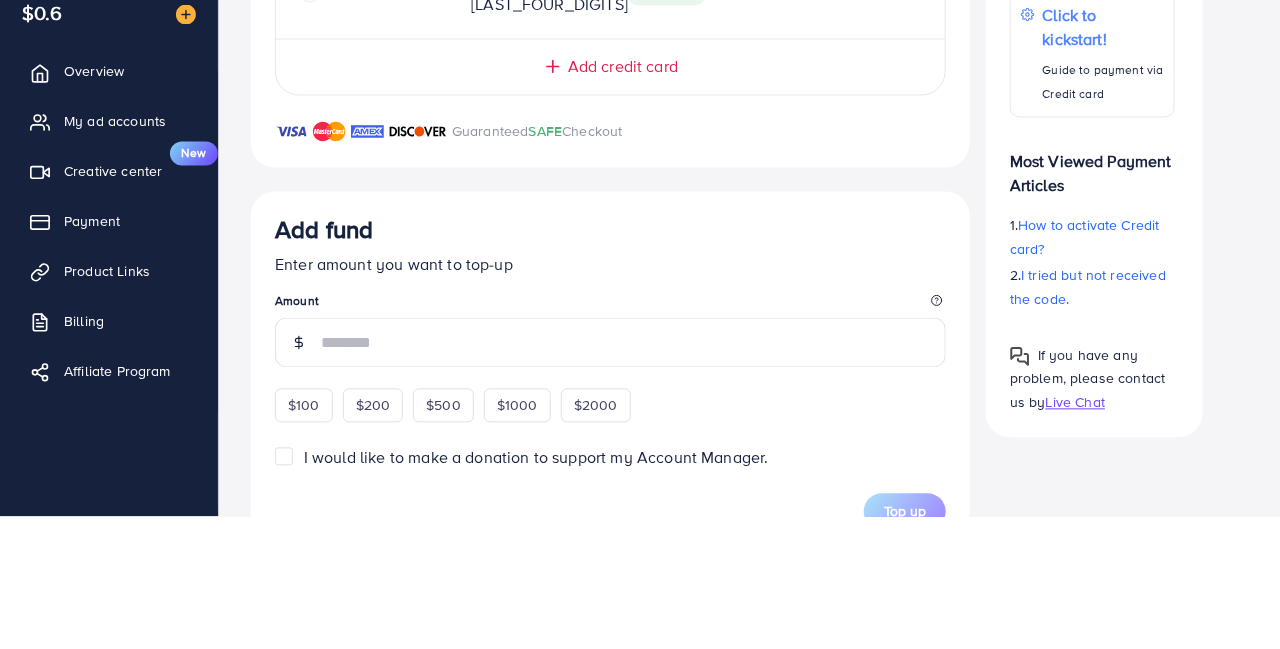 scroll, scrollTop: 1107, scrollLeft: 0, axis: vertical 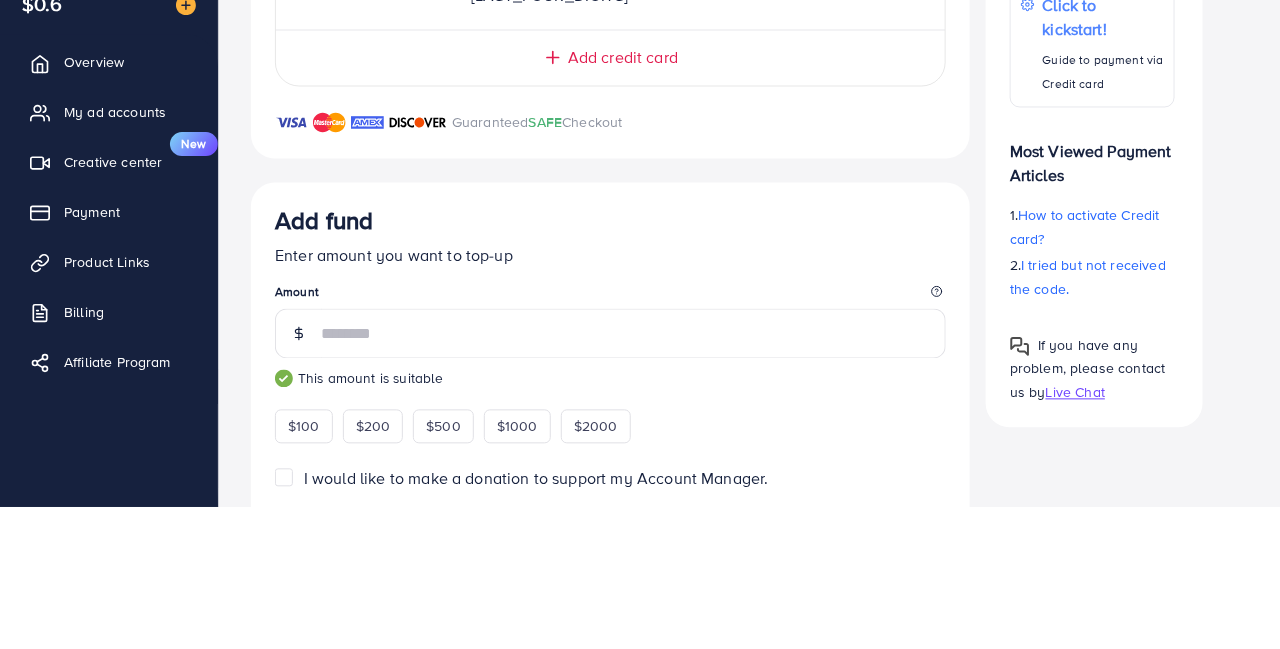 type on "***" 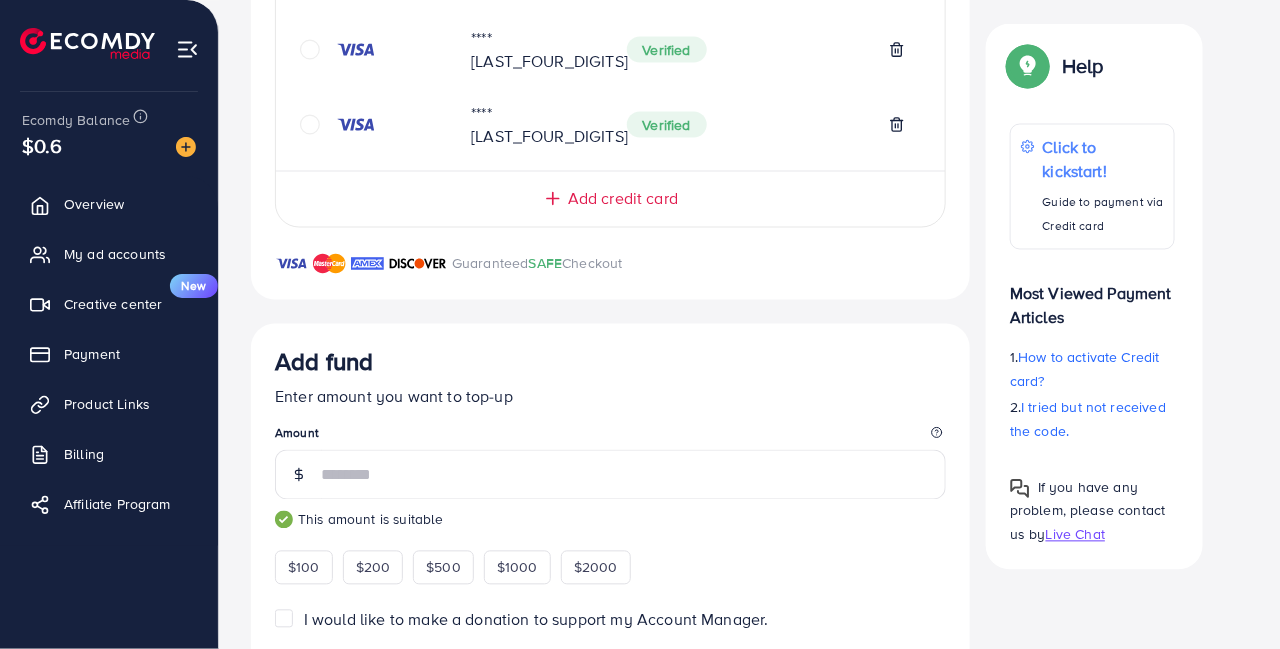 click on "Top up" at bounding box center (905, 674) 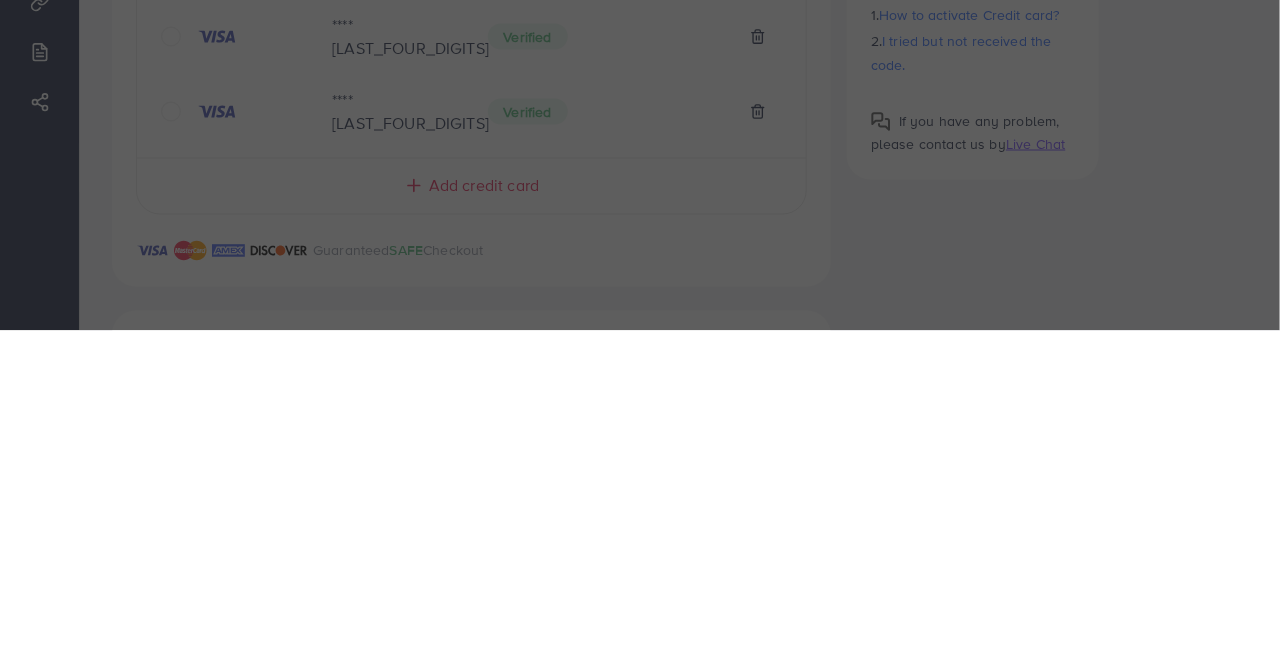 scroll, scrollTop: 802, scrollLeft: 0, axis: vertical 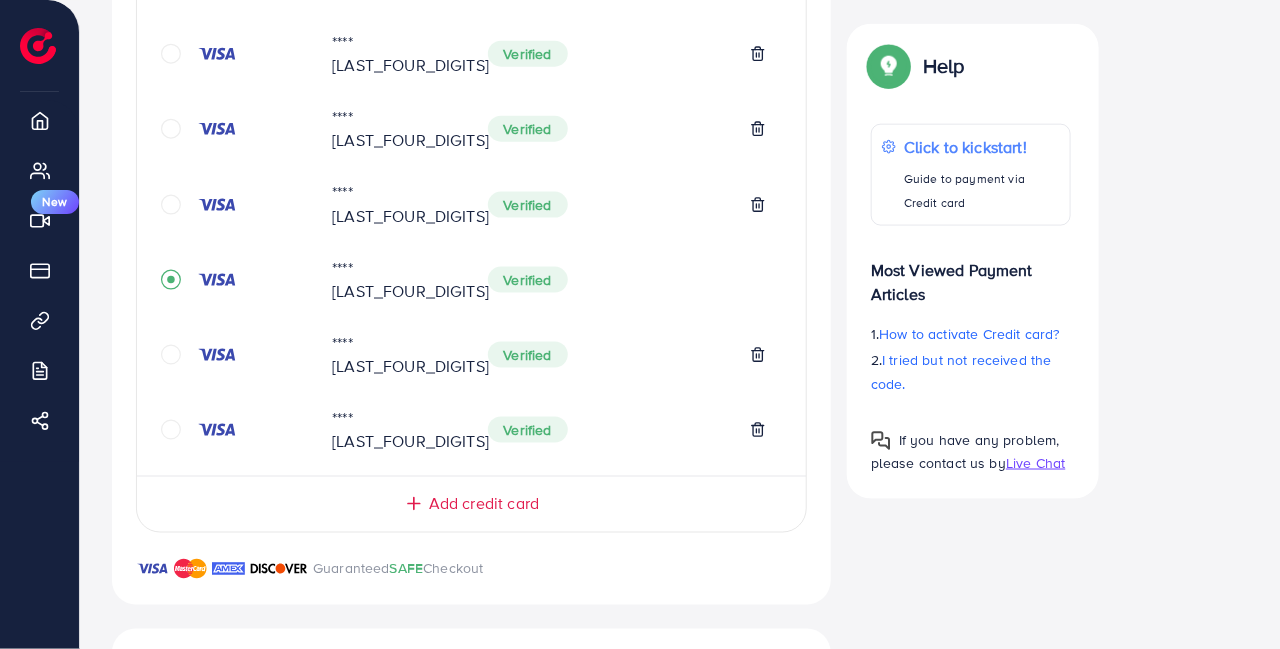 type 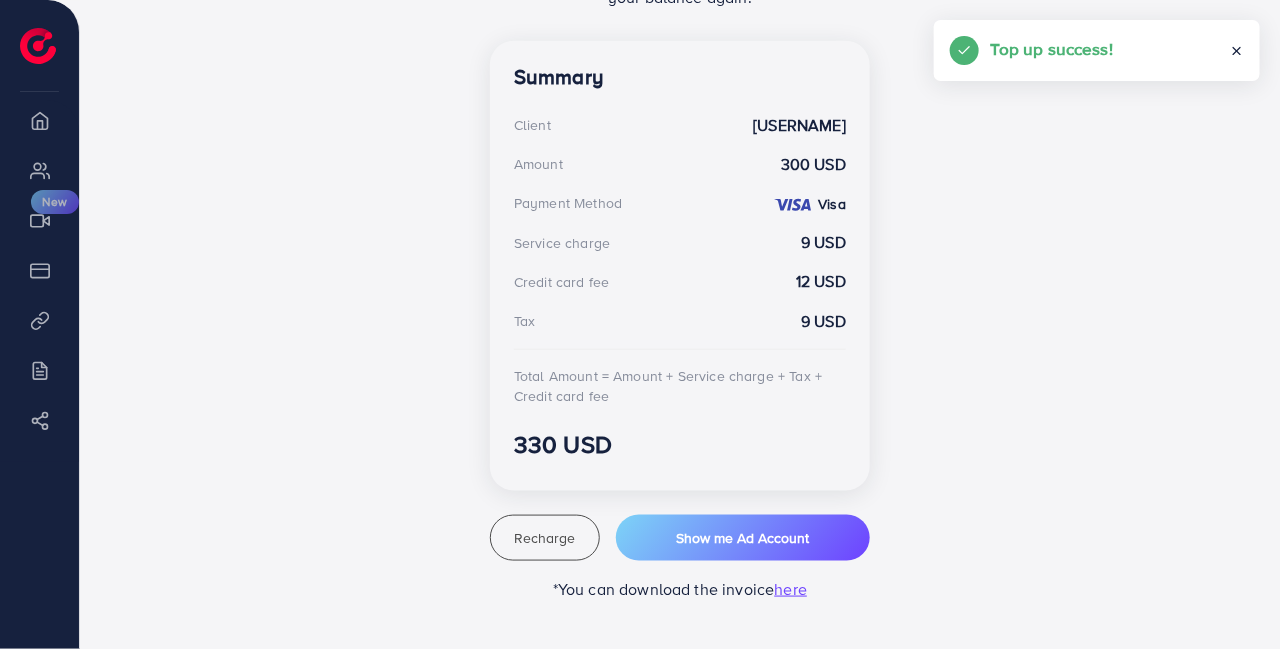 scroll, scrollTop: 540, scrollLeft: 0, axis: vertical 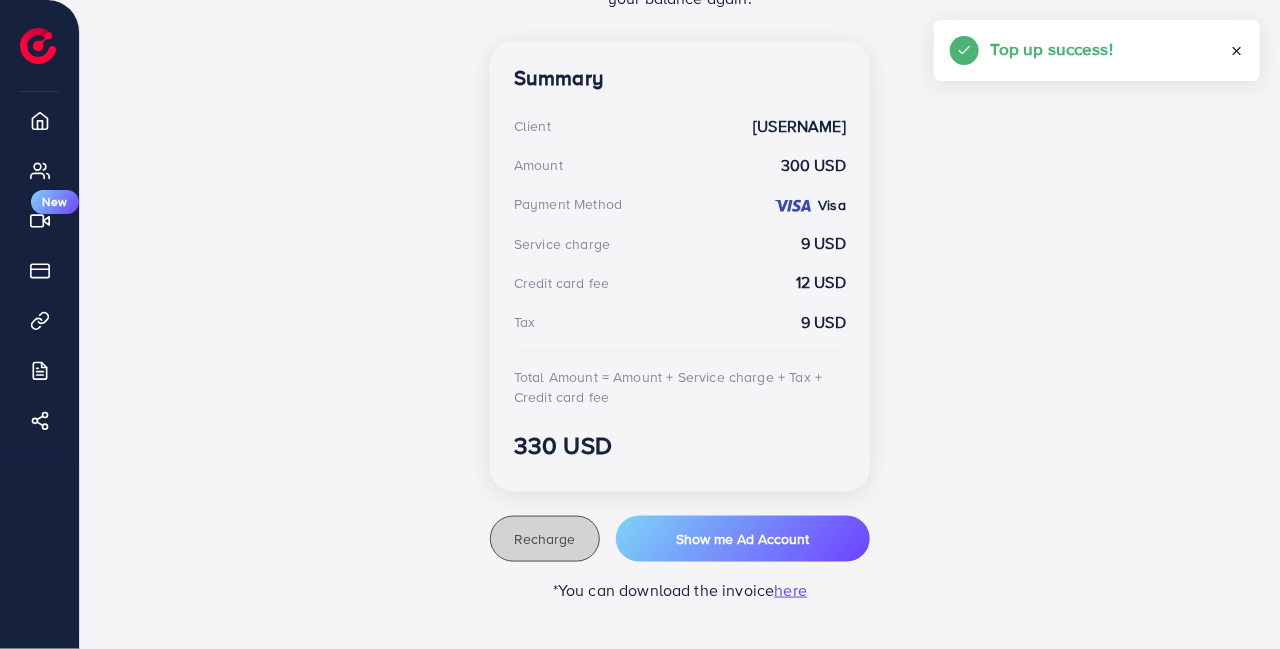 click on "Recharge" at bounding box center (545, 539) 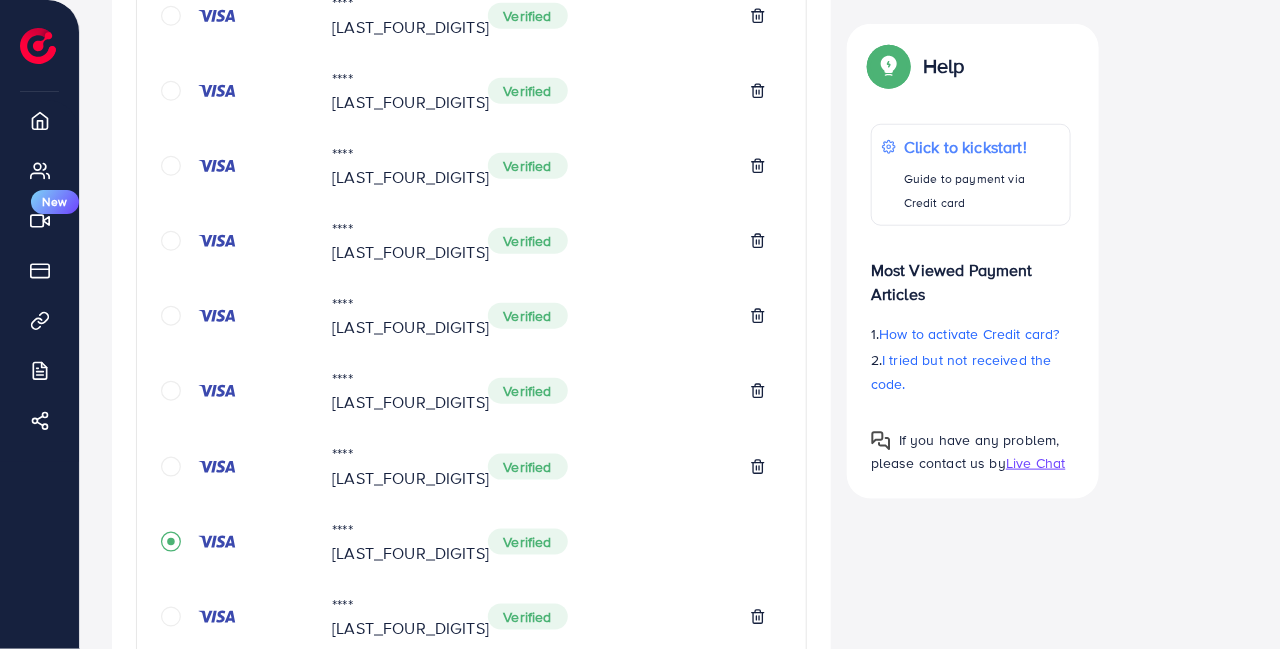 click 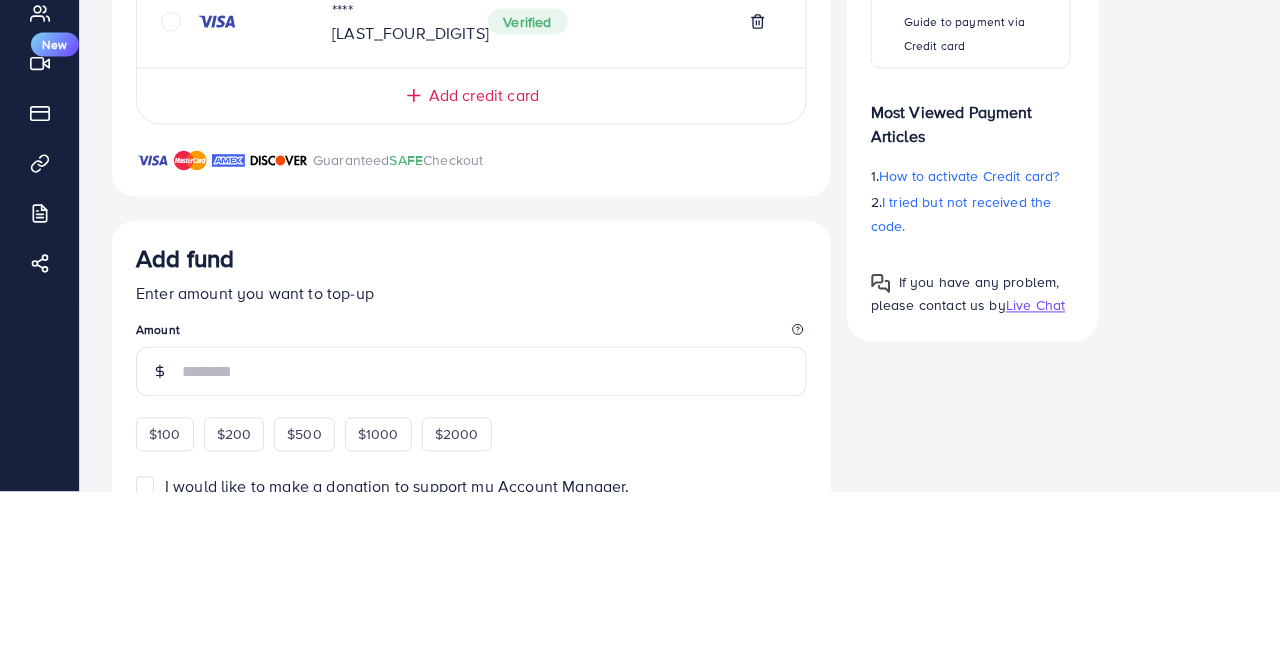 scroll, scrollTop: 1053, scrollLeft: 0, axis: vertical 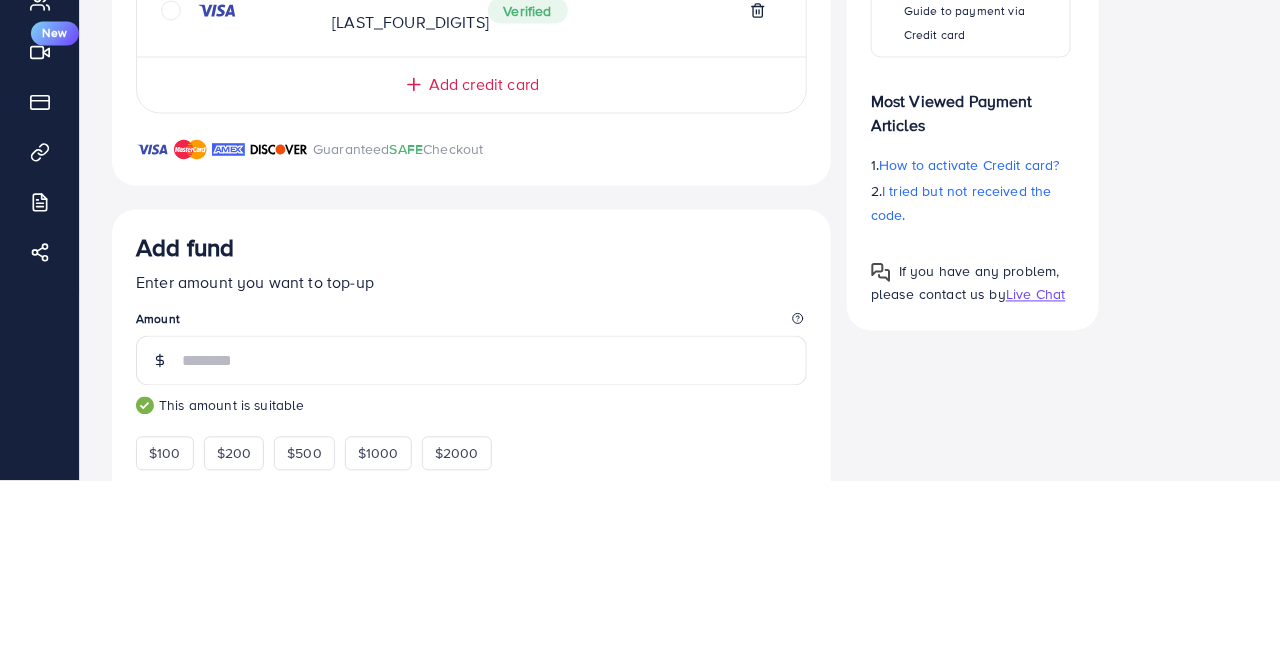 type on "***" 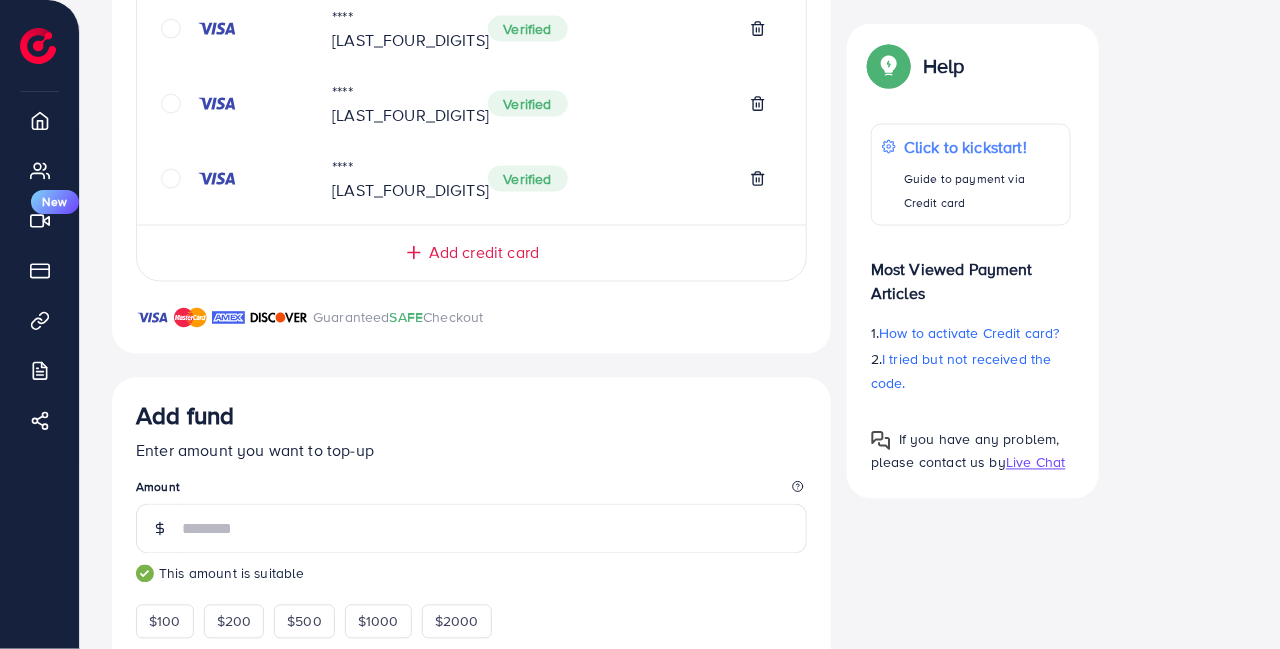 click on "Top up" at bounding box center (766, 728) 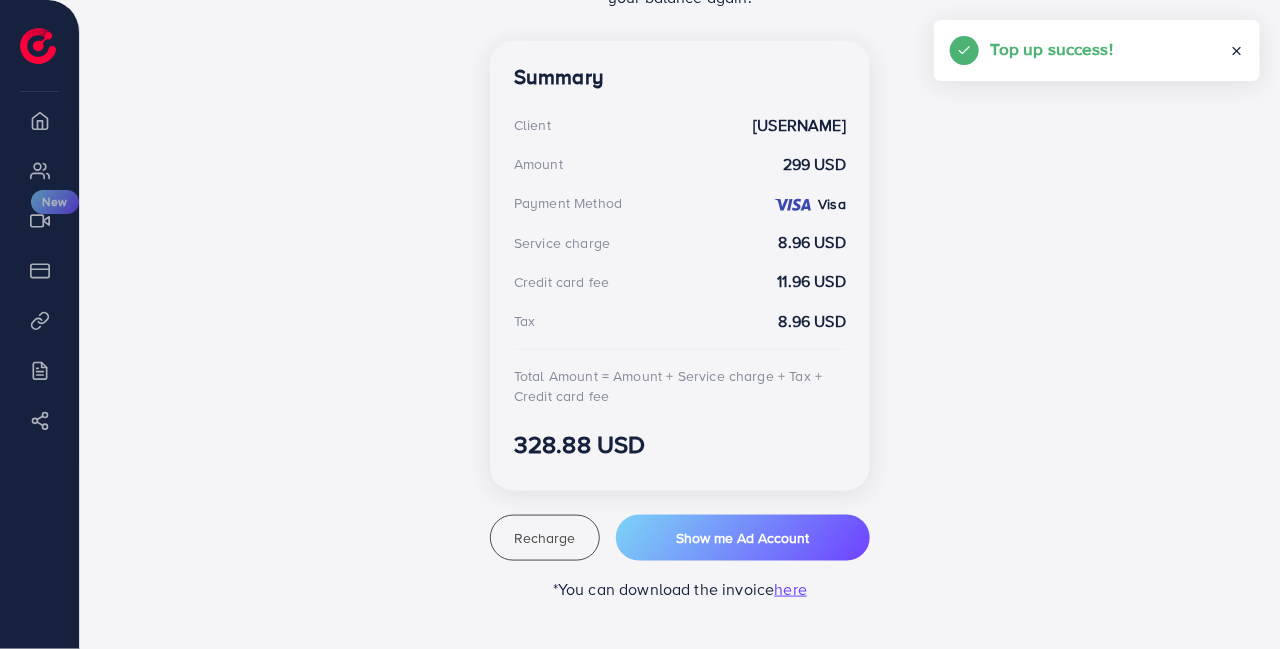 scroll, scrollTop: 540, scrollLeft: 0, axis: vertical 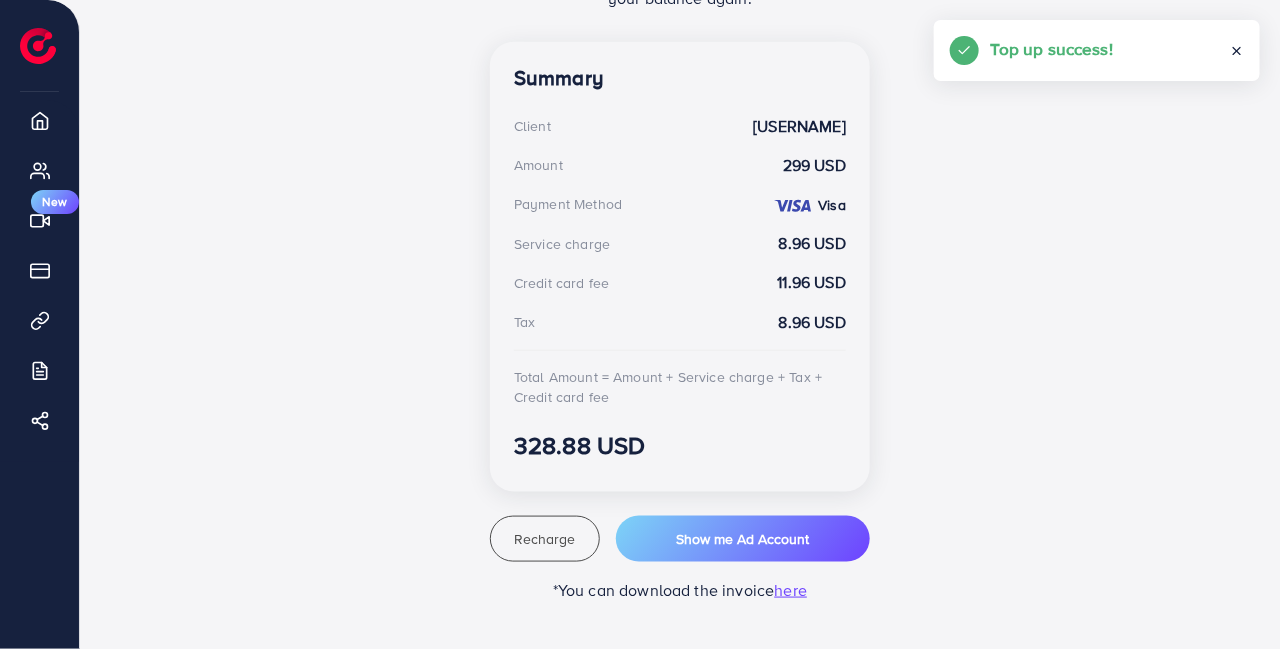 click on "My ad accounts" at bounding box center [39, 170] 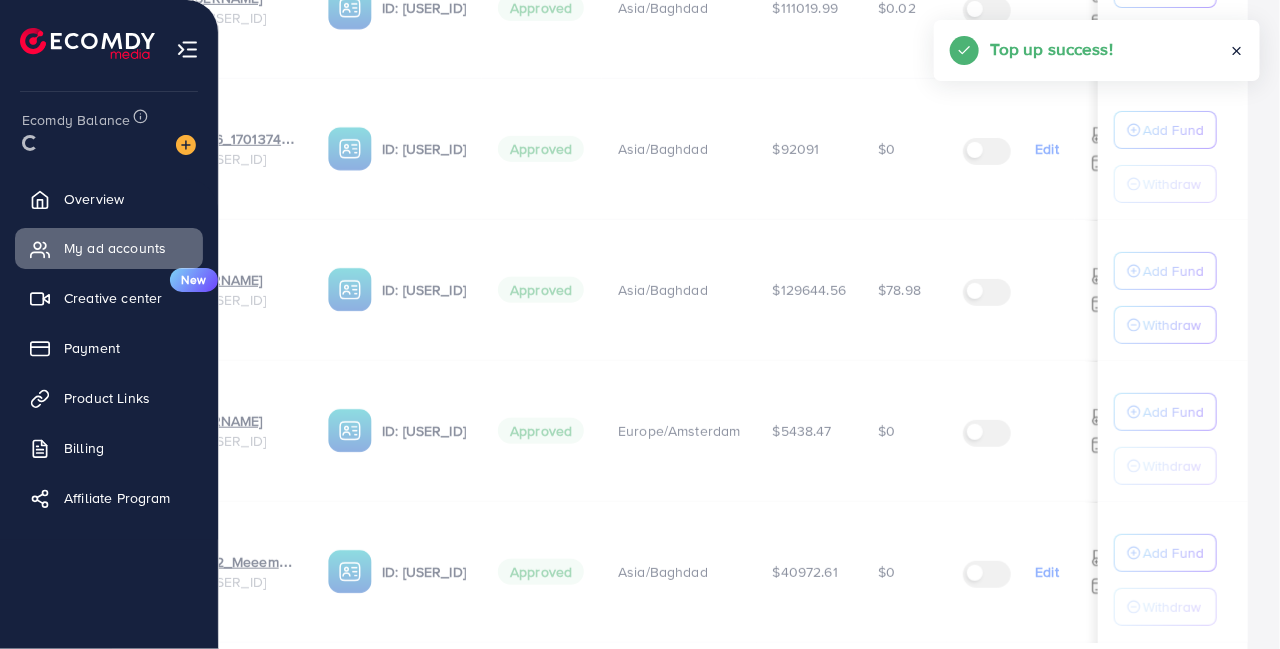 scroll, scrollTop: 0, scrollLeft: 0, axis: both 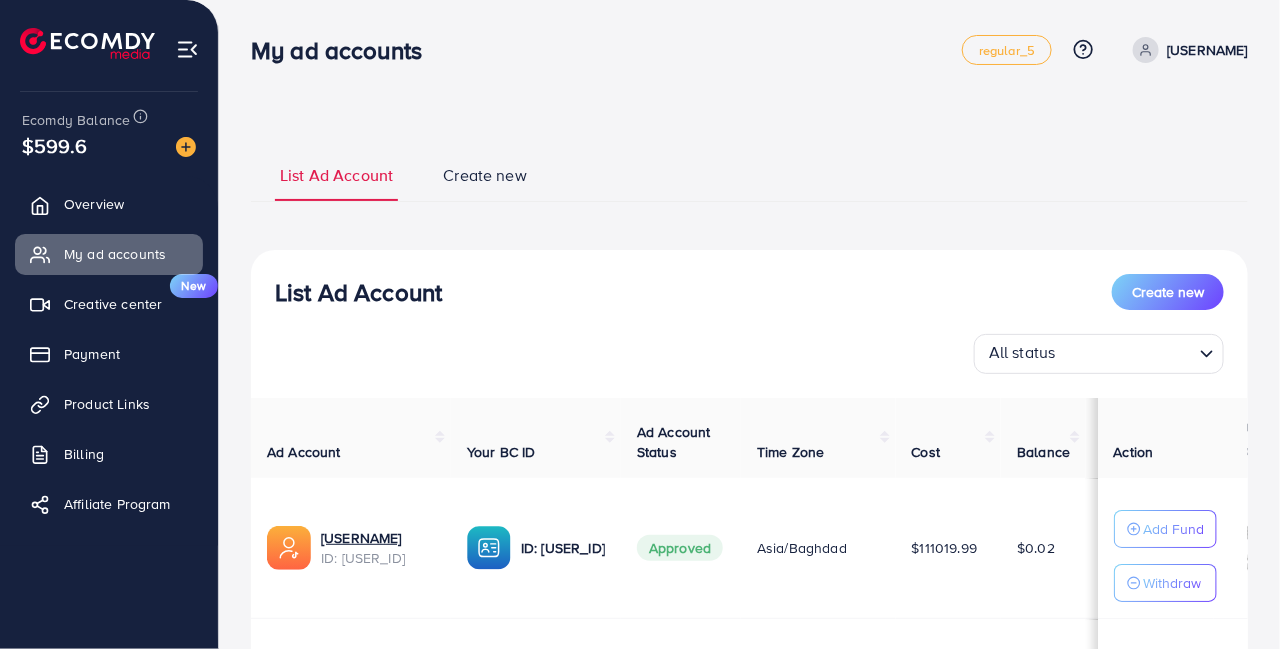 click on "Product Links" at bounding box center (109, 404) 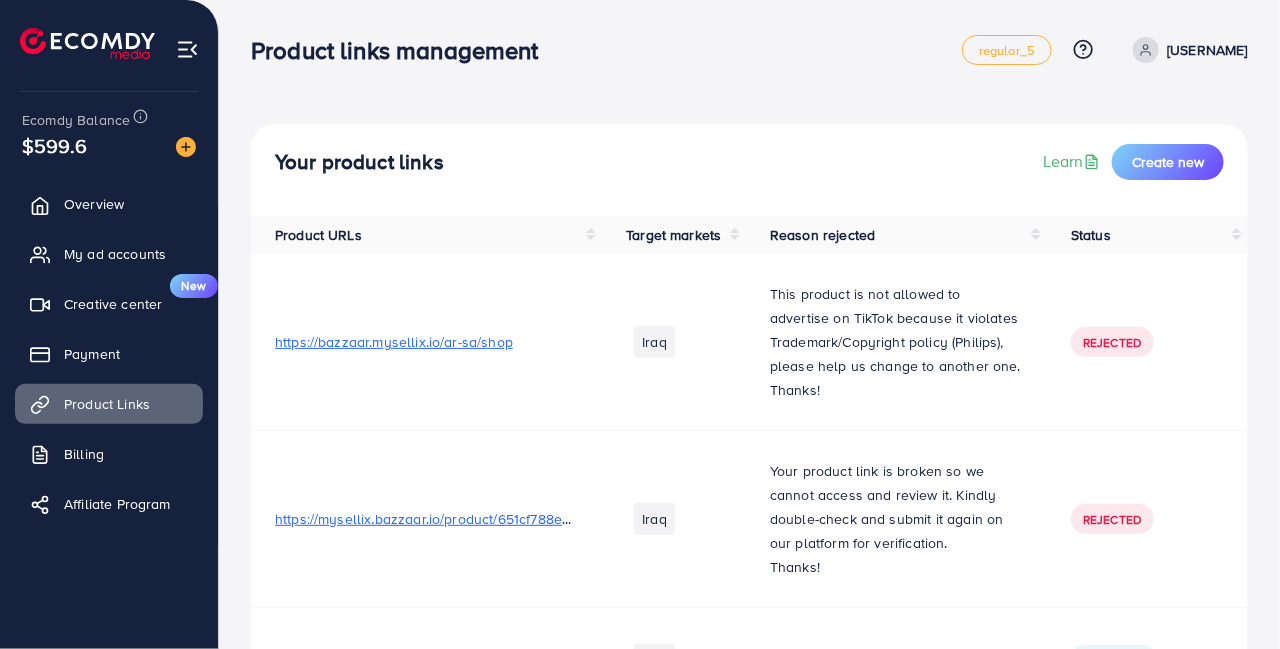 click on "Payment" at bounding box center [109, 354] 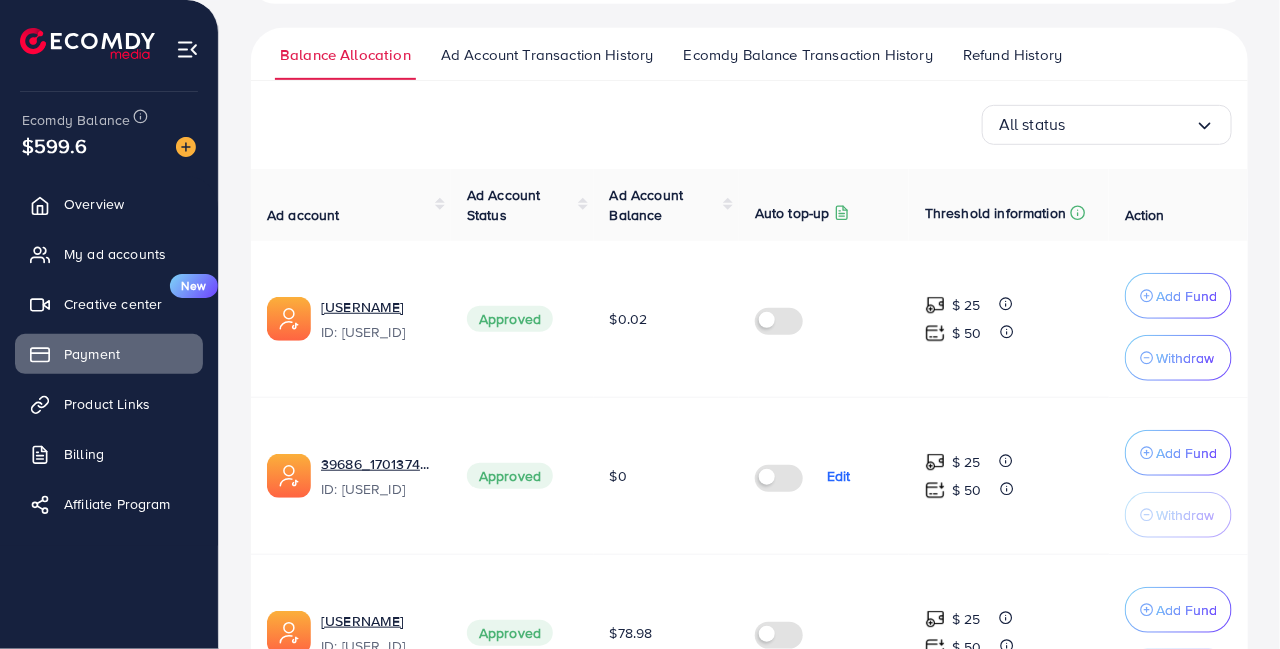 scroll, scrollTop: 321, scrollLeft: 0, axis: vertical 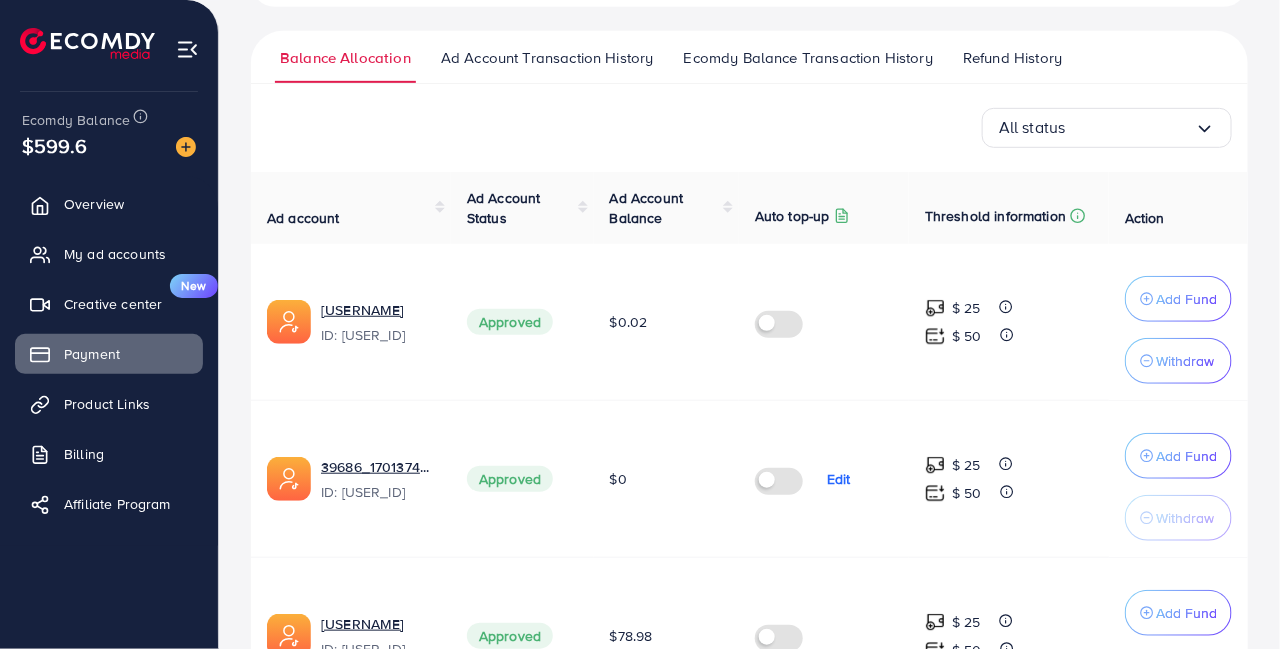click on "Add Fund" at bounding box center (1178, 299) 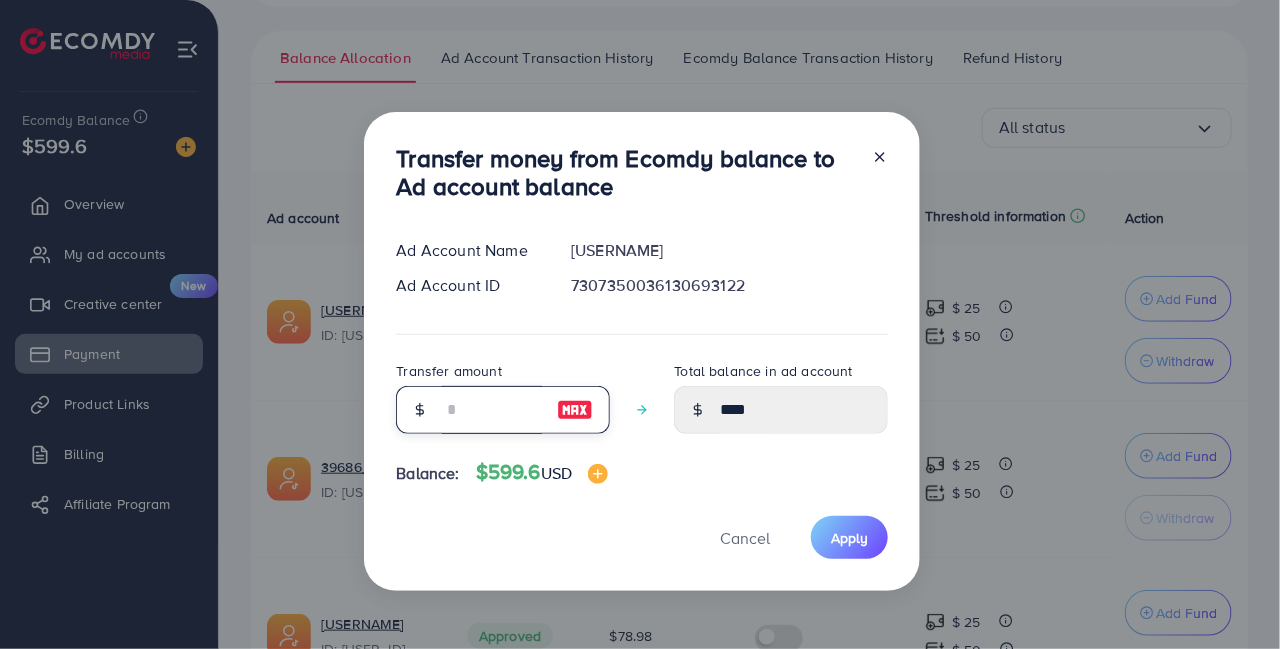 click at bounding box center (492, 410) 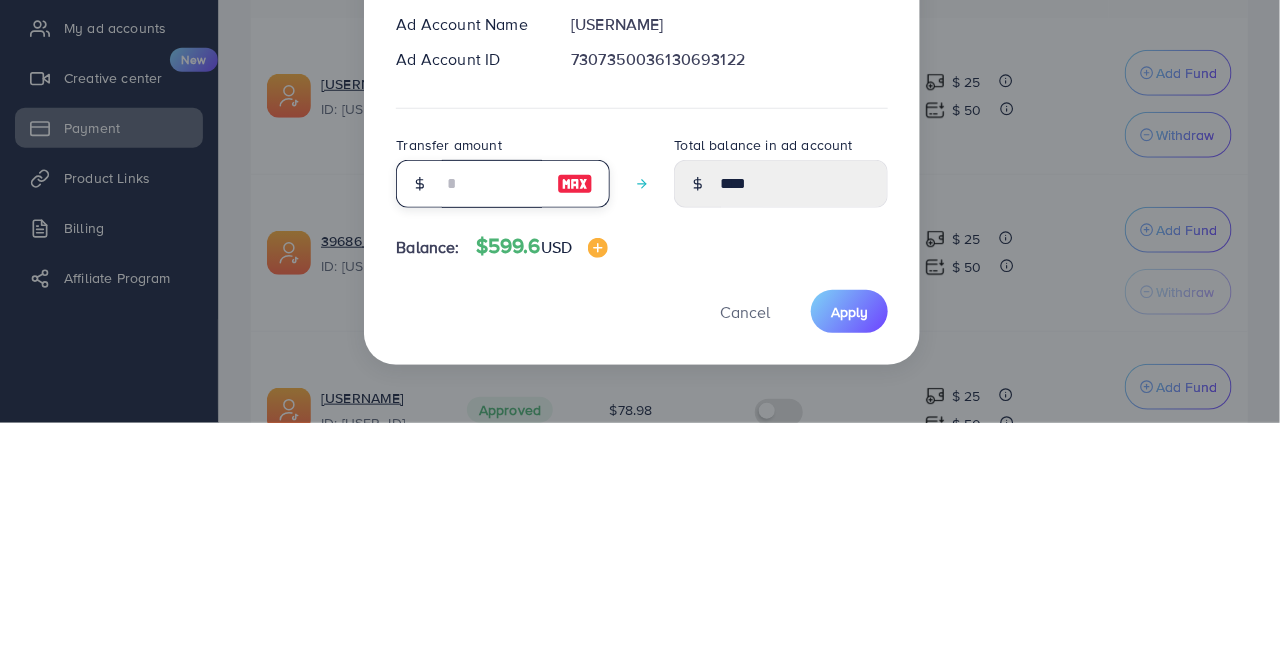 scroll, scrollTop: 321, scrollLeft: 0, axis: vertical 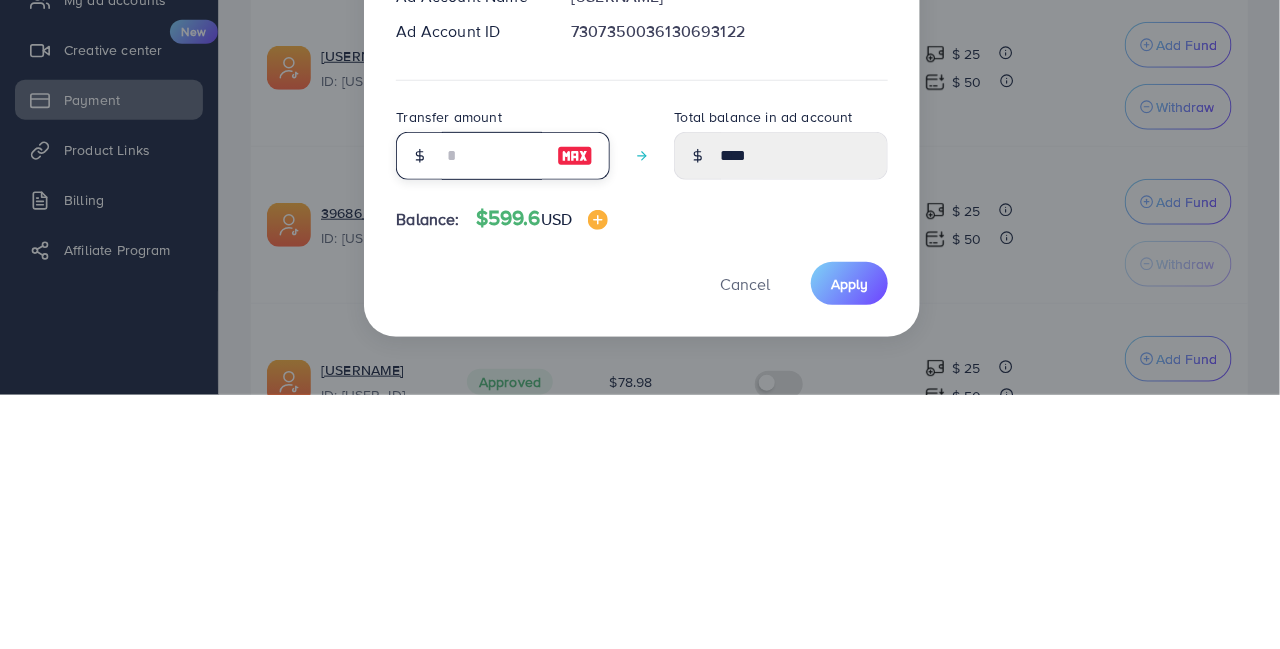 type on "*" 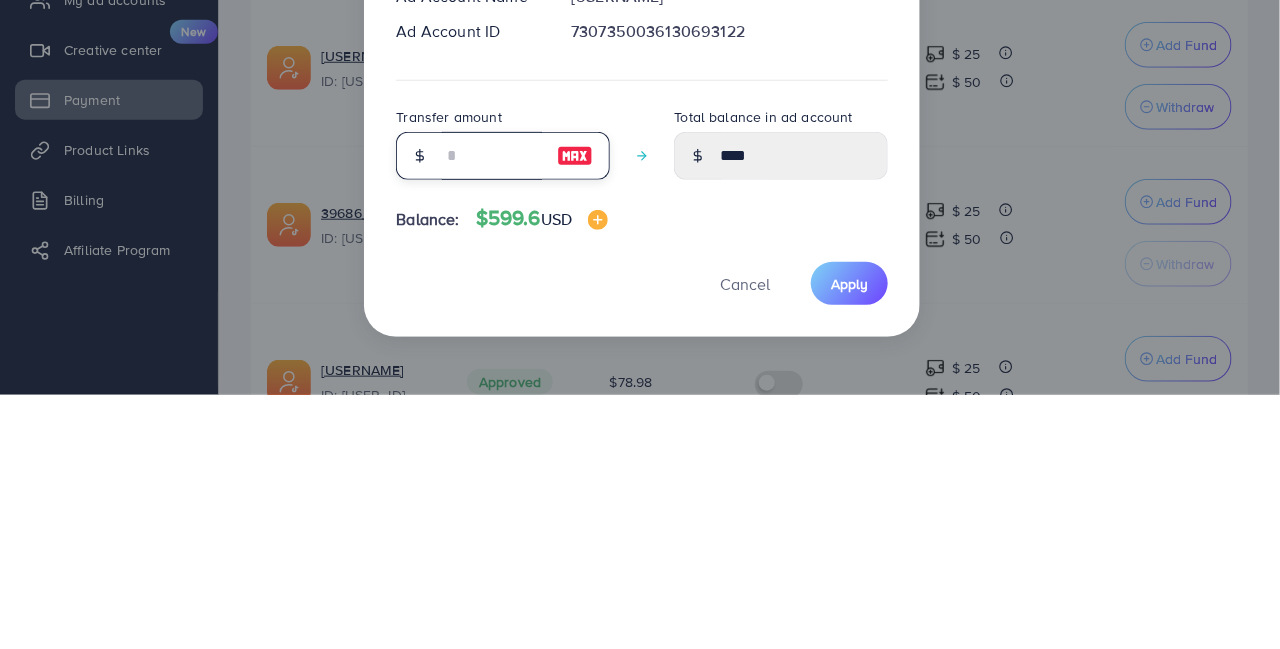 type on "****" 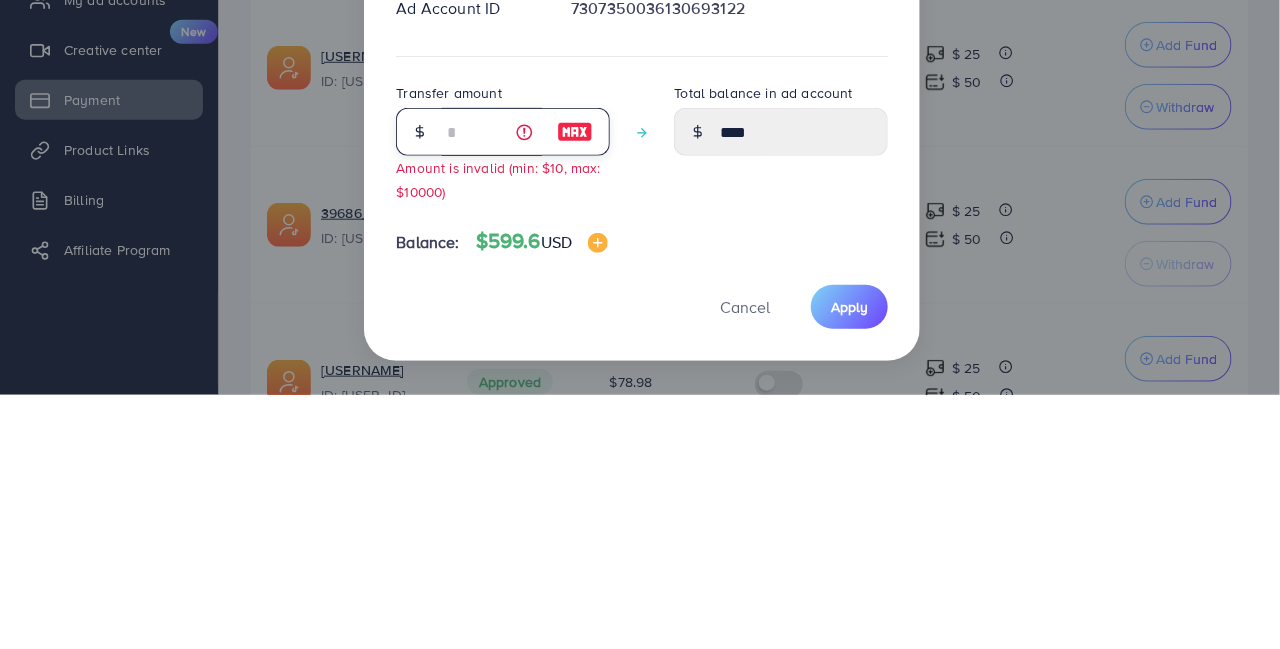 type on "**" 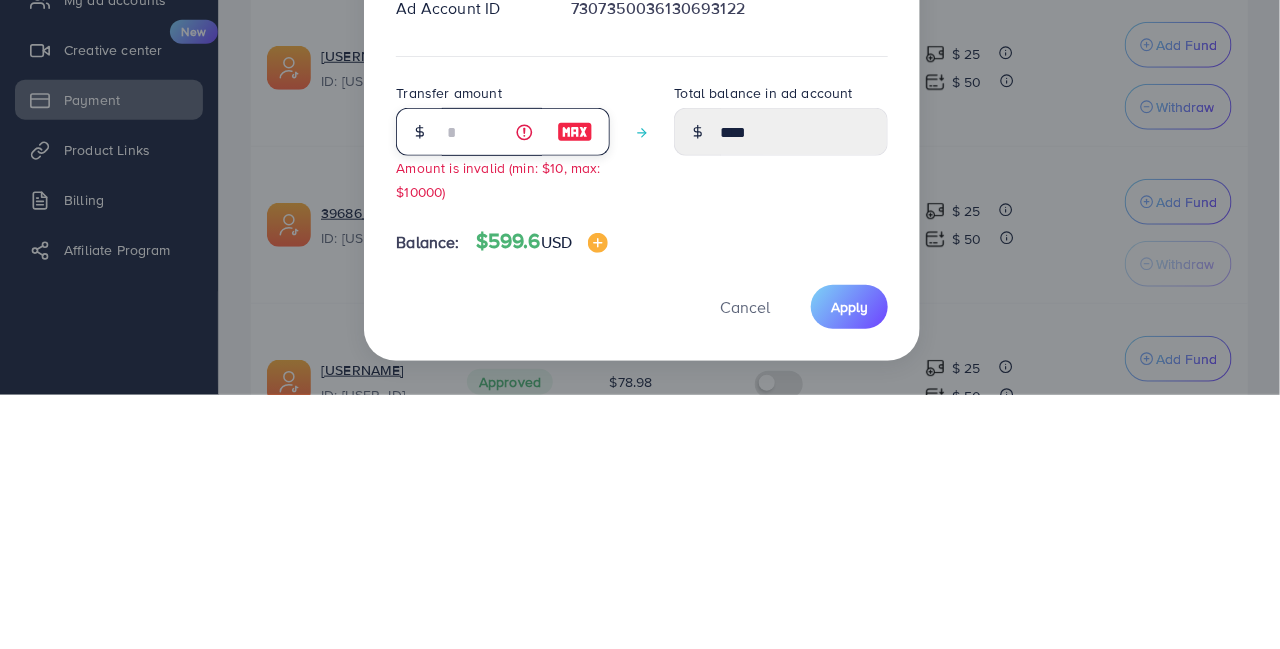 type on "*****" 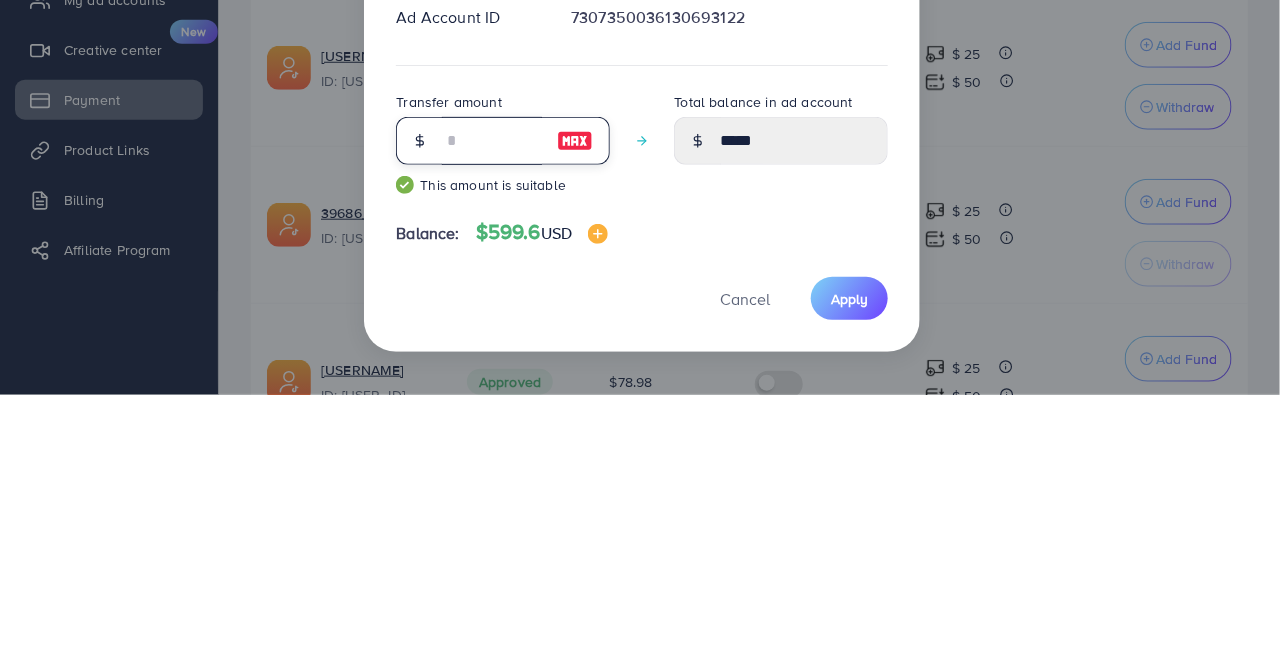 type on "**" 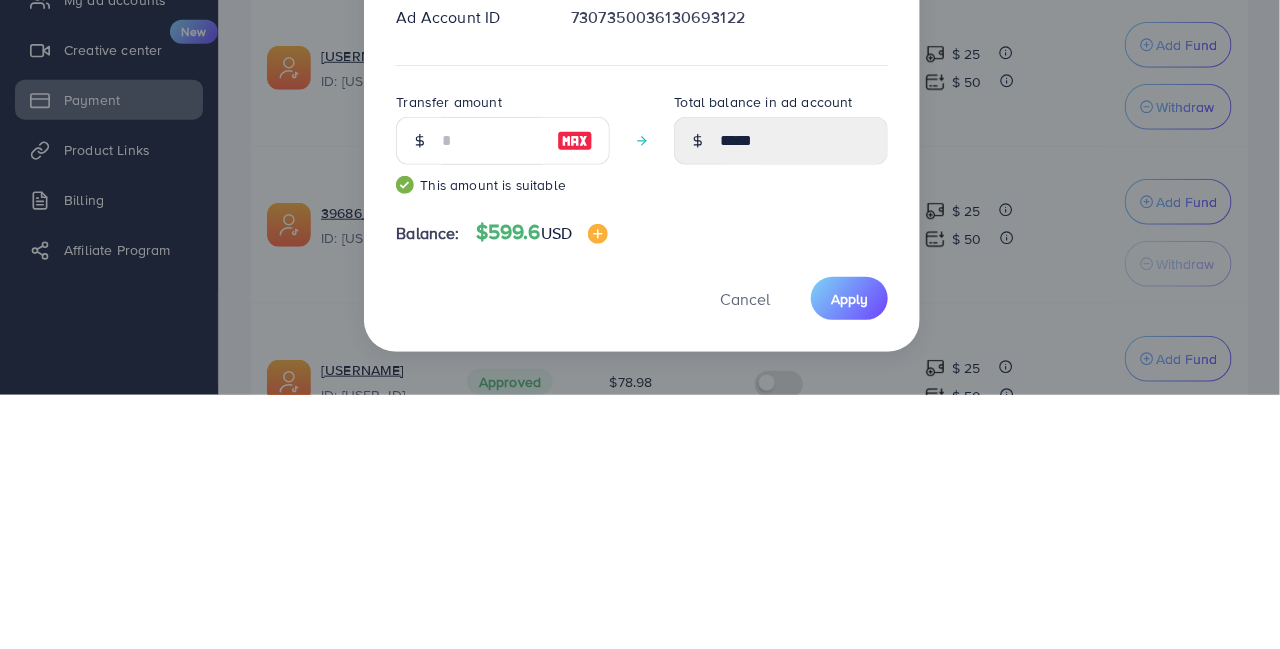 click on "Balance:  $599.6  USD" at bounding box center (642, 490) 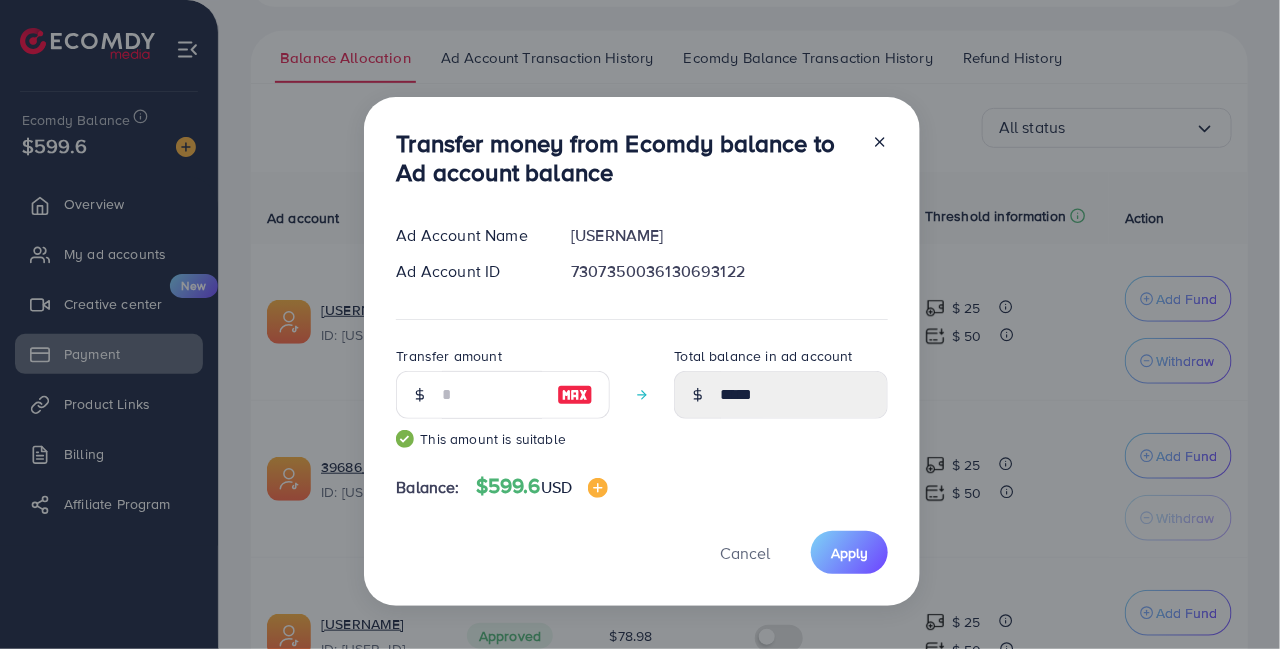 click on "Apply" at bounding box center (849, 553) 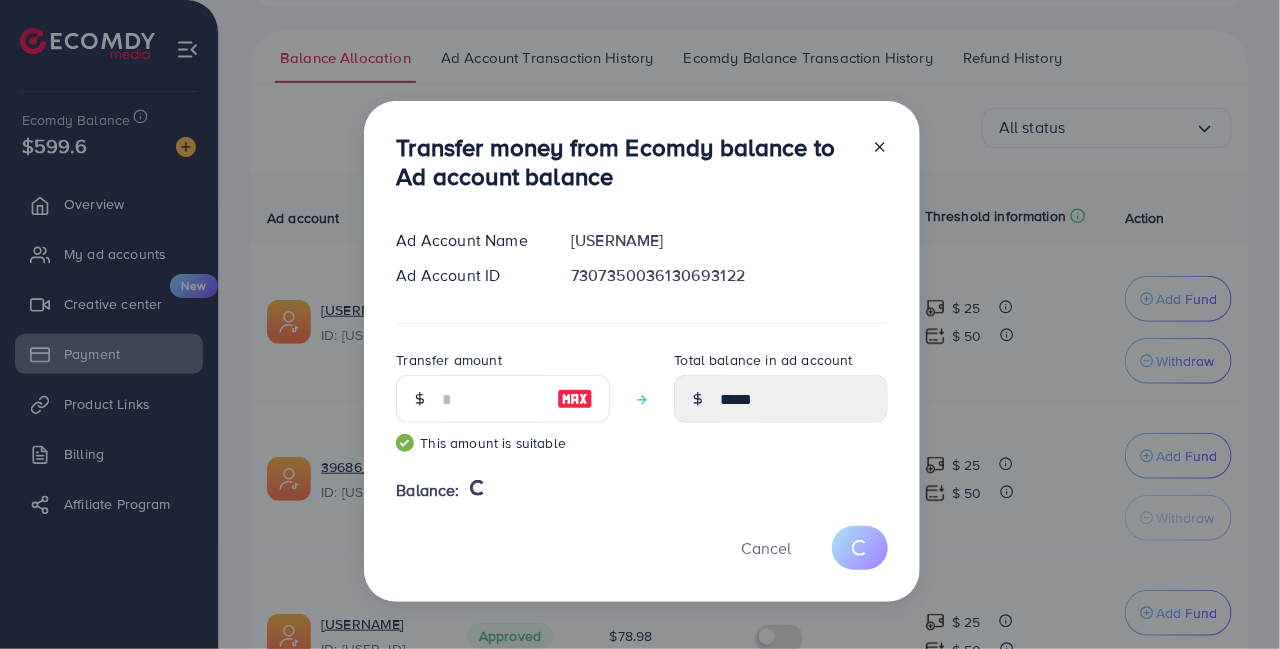 type 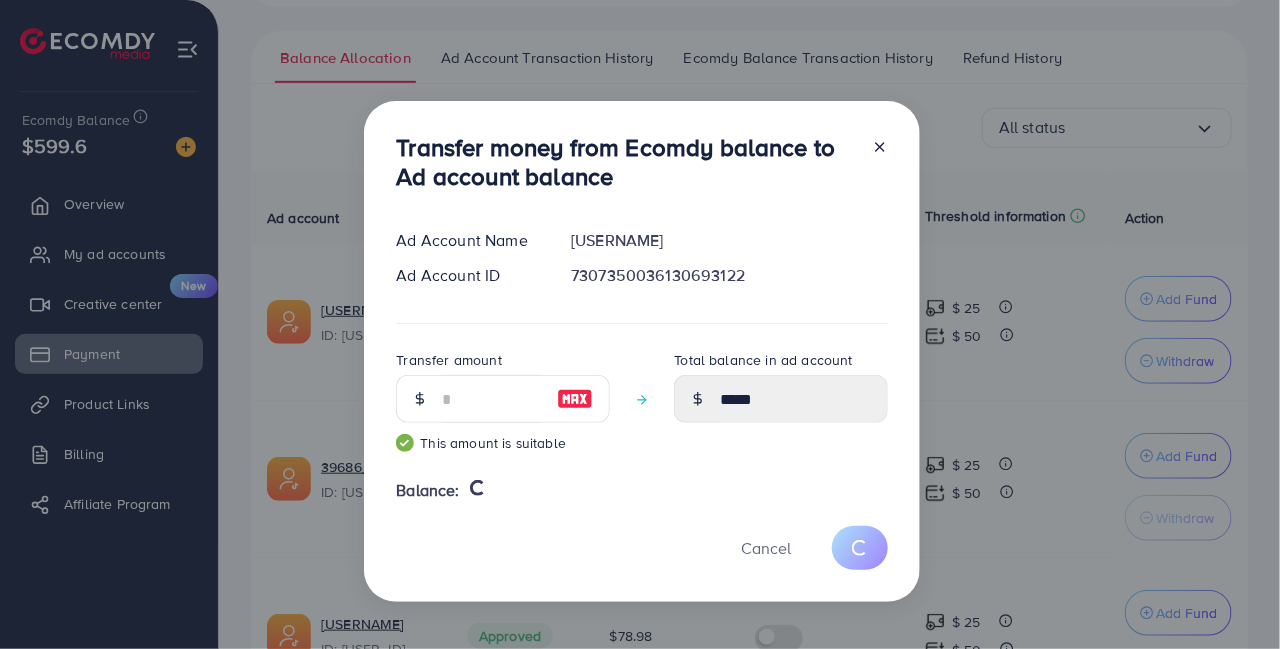 type on "****" 